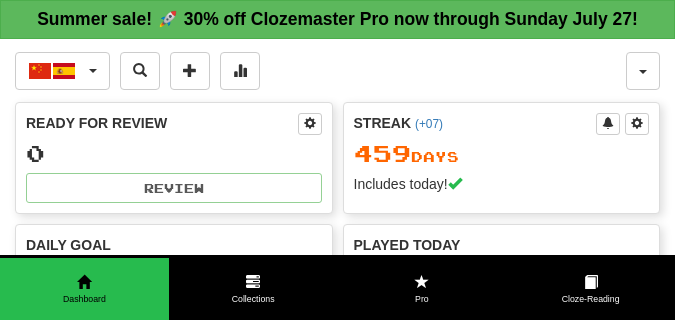 scroll, scrollTop: 0, scrollLeft: 0, axis: both 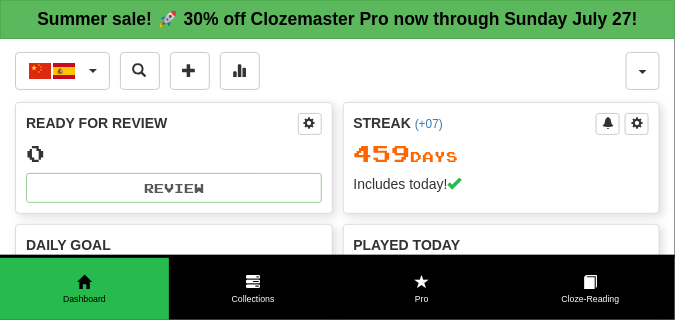 click on "中文  /  Español 한국어  /  English Streak:  3   Review:  [NUMBER] Points today:  0 Čeština  /  English Streak:  43   Review:  [NUMBER] Points today:  0 Español  /  Русский Streak:  520   Review:  [NUMBER] Points today:  0 Français  /  Deutsch Streak:  0   Review:  [NUMBER] Points today:  0 Français  /  Русский Streak:  0   Review:  23 Points today:  0 中文  /  English Streak:  666   Review:  [NUMBER] Points today:  428 中文  /  Español Streak:  459   Review:  0 Points today:  212  Language Pairing" at bounding box center (320, 71) 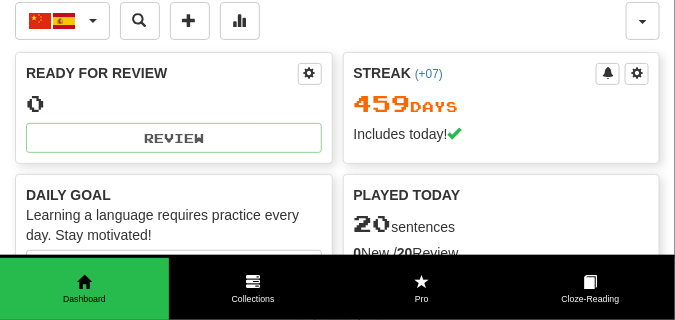 scroll, scrollTop: 0, scrollLeft: 0, axis: both 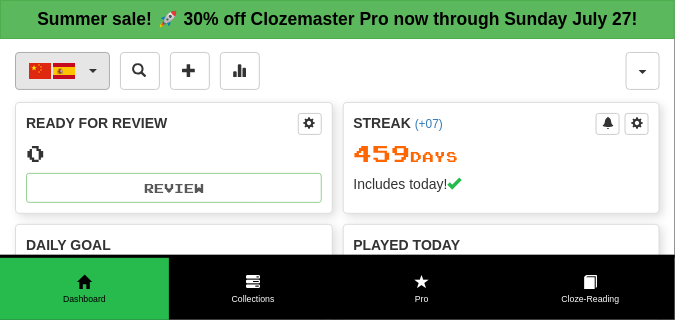 click at bounding box center [93, 71] 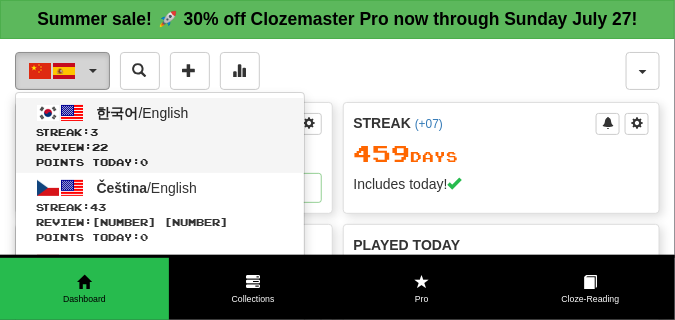 scroll, scrollTop: 100, scrollLeft: 0, axis: vertical 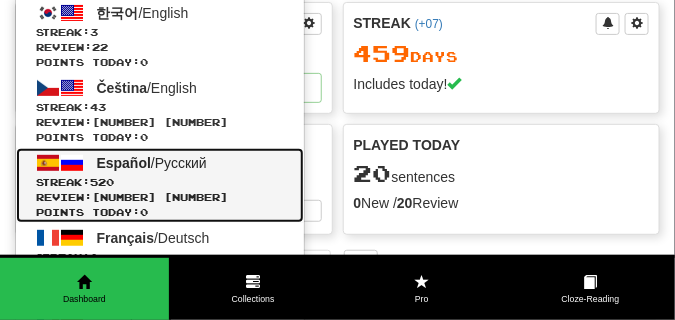 click on "520" at bounding box center [102, 182] 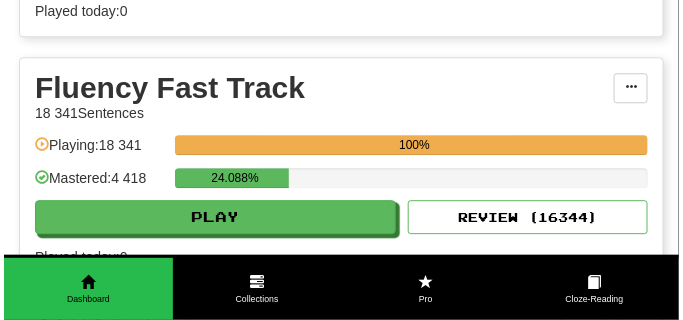 scroll, scrollTop: 1000, scrollLeft: 0, axis: vertical 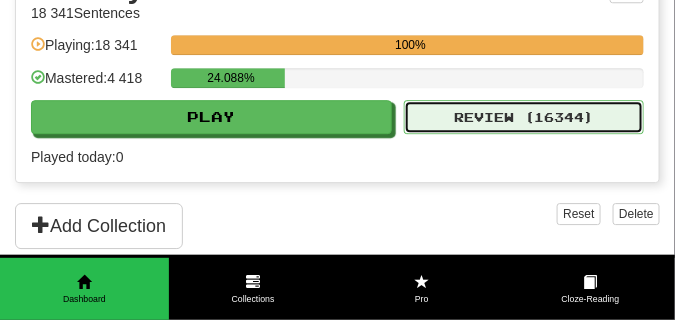 click on "Review ( 16344 )" 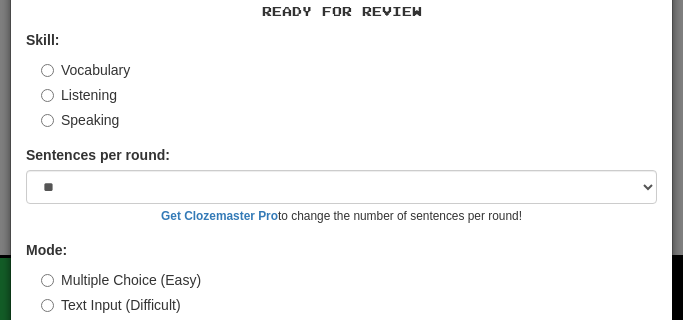 scroll, scrollTop: 186, scrollLeft: 0, axis: vertical 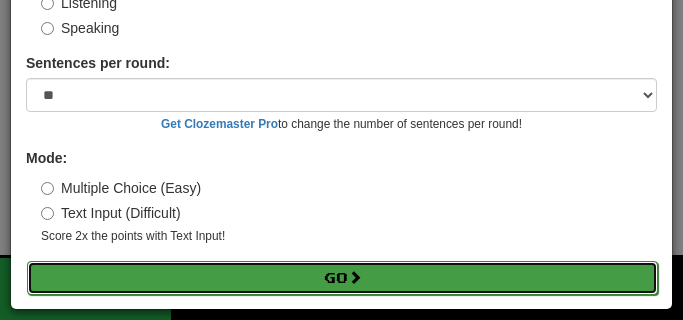 click on "Go" at bounding box center (342, 278) 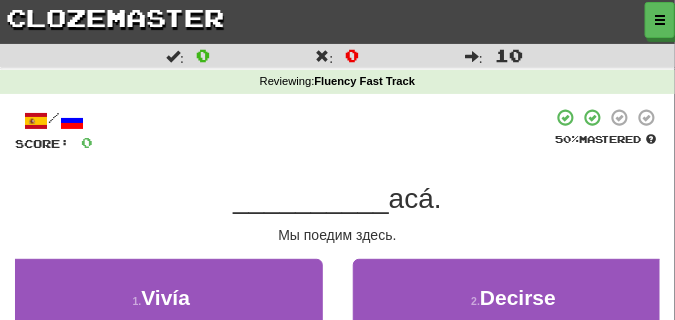 scroll, scrollTop: 150, scrollLeft: 0, axis: vertical 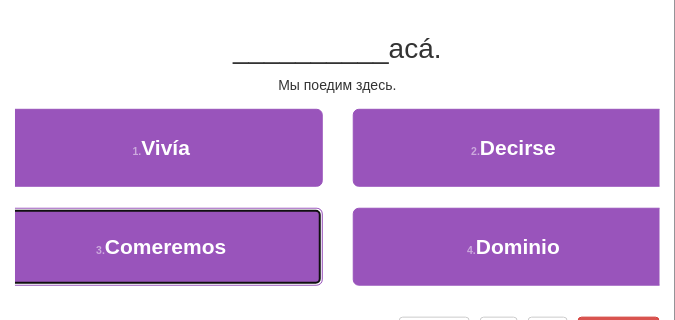 click on "3 . Comeremos" at bounding box center (161, 247) 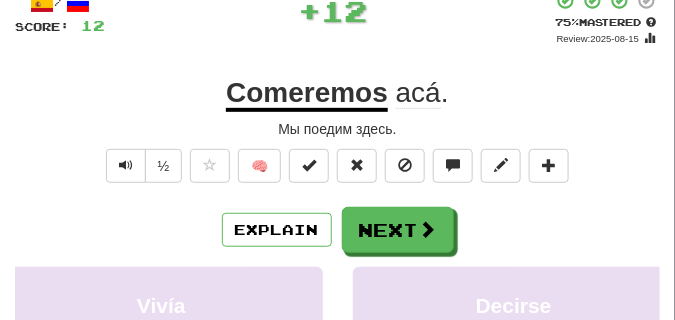 scroll, scrollTop: 100, scrollLeft: 0, axis: vertical 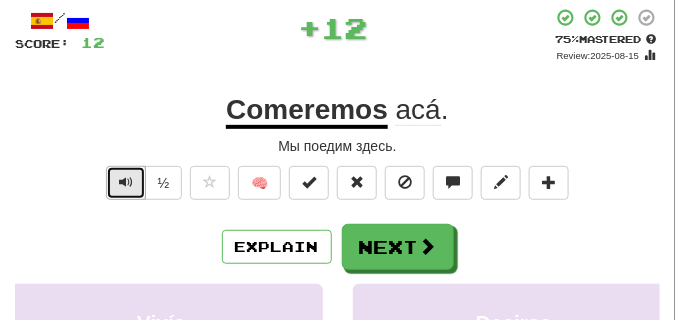 click at bounding box center (126, 183) 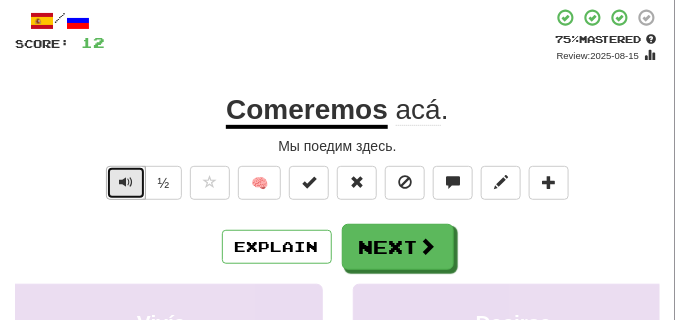 click at bounding box center [126, 182] 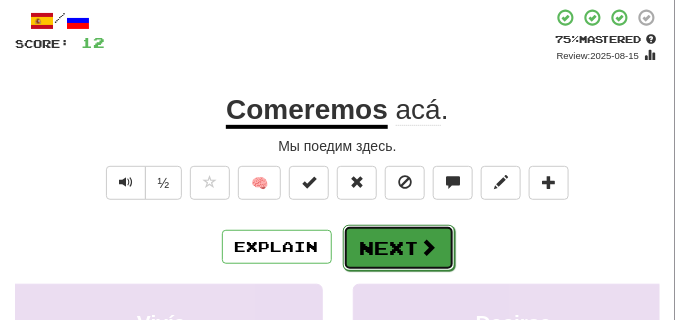 click on "Next" at bounding box center [399, 248] 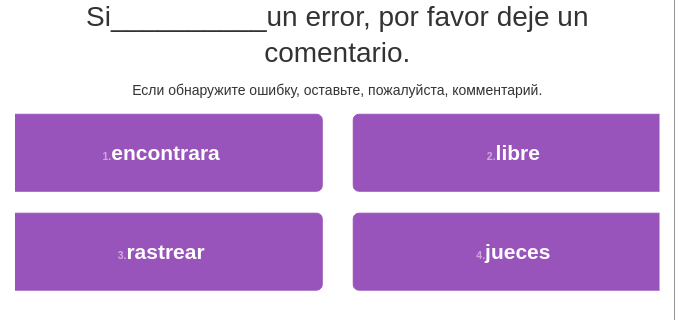 scroll, scrollTop: 200, scrollLeft: 0, axis: vertical 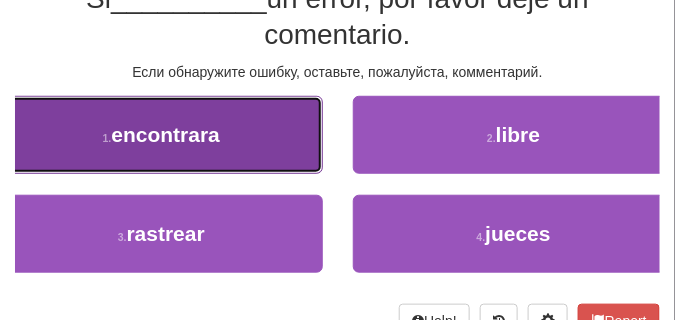 click on "1 . encontrara" at bounding box center (161, 135) 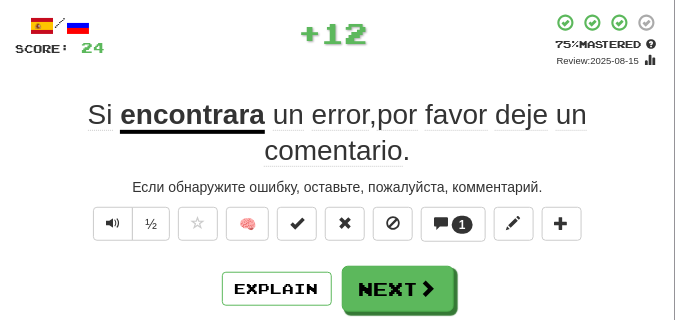 scroll, scrollTop: 110, scrollLeft: 0, axis: vertical 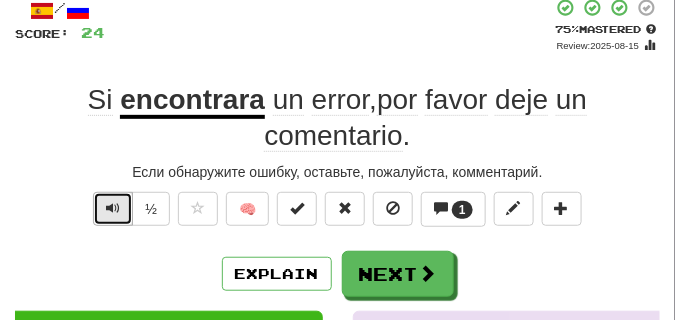click at bounding box center (113, 208) 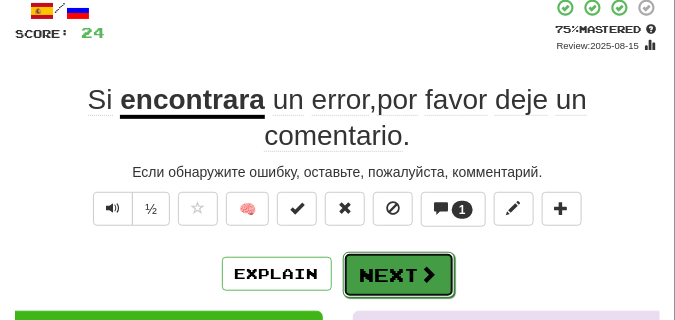click on "Next" at bounding box center (399, 275) 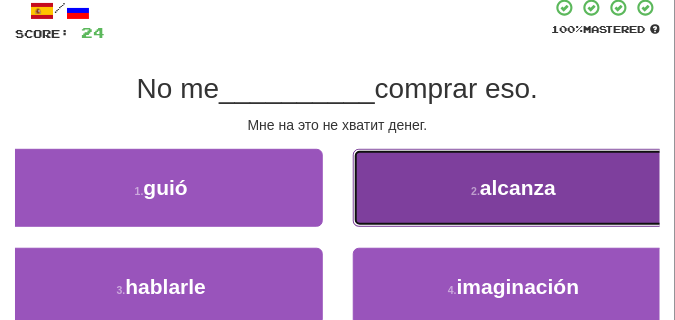 click on "2 . alcanza" at bounding box center (514, 188) 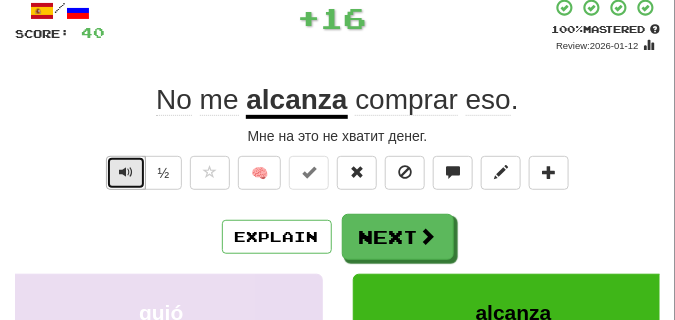 click at bounding box center (126, 172) 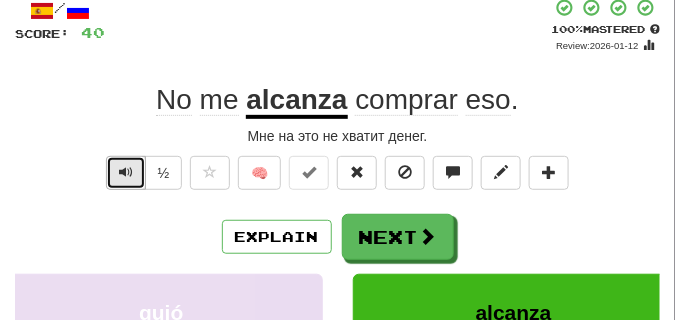 click at bounding box center (126, 172) 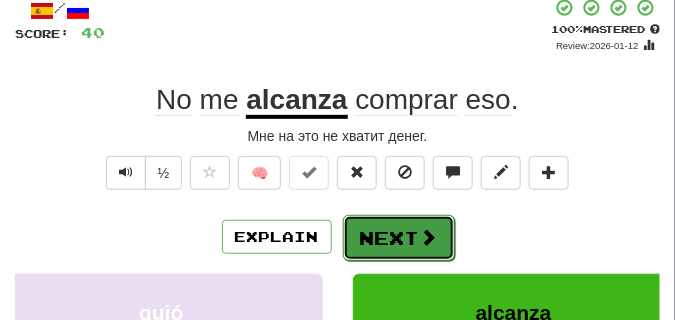 click on "Next" at bounding box center (399, 238) 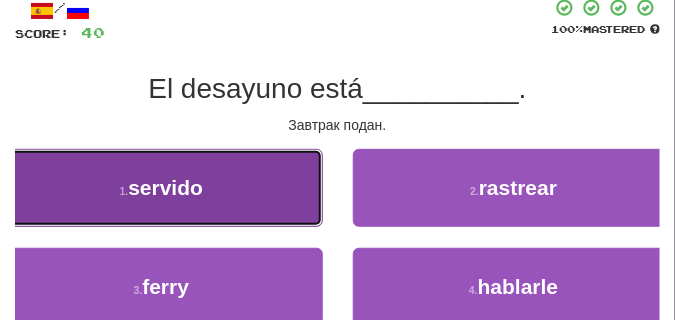 click on "1 . servido" at bounding box center (161, 188) 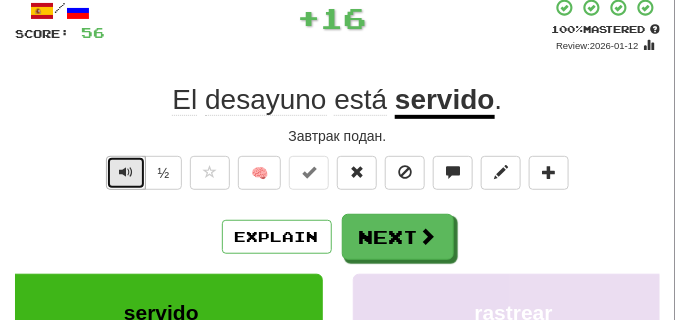 click at bounding box center [126, 172] 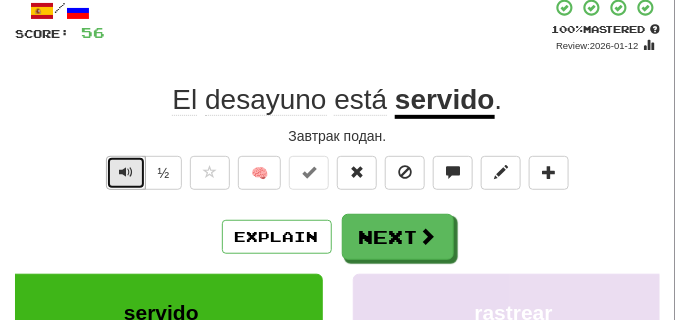 click at bounding box center [126, 172] 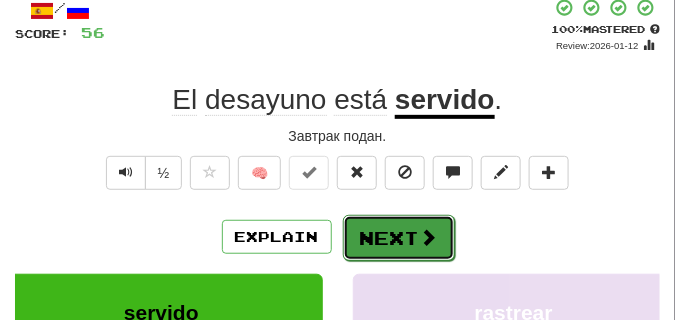 click on "Next" at bounding box center [399, 238] 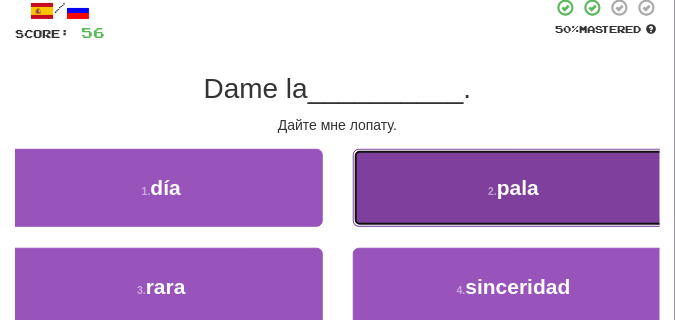 click on "2 . pala" at bounding box center (514, 188) 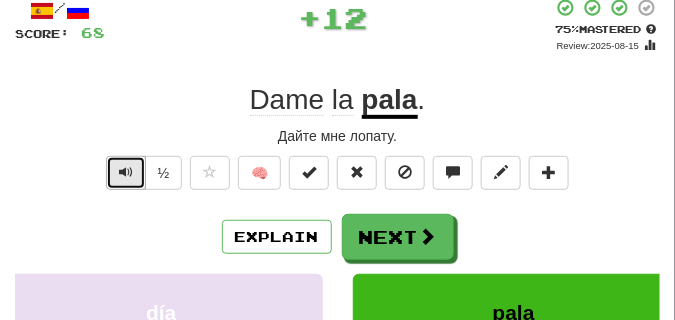 click at bounding box center (126, 173) 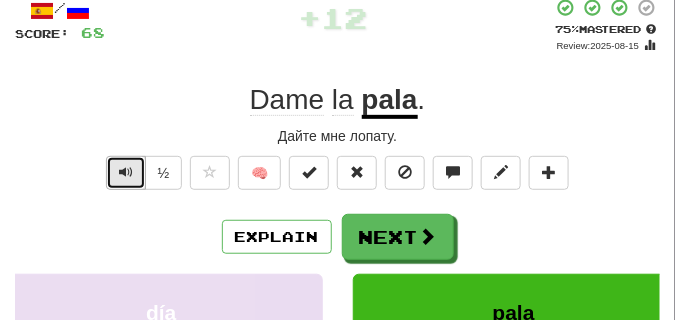click at bounding box center [126, 173] 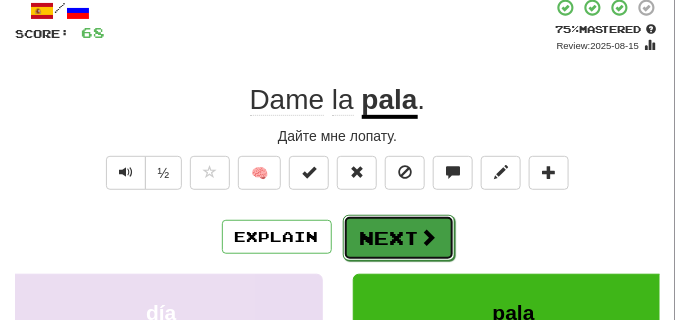 click on "Next" at bounding box center (399, 238) 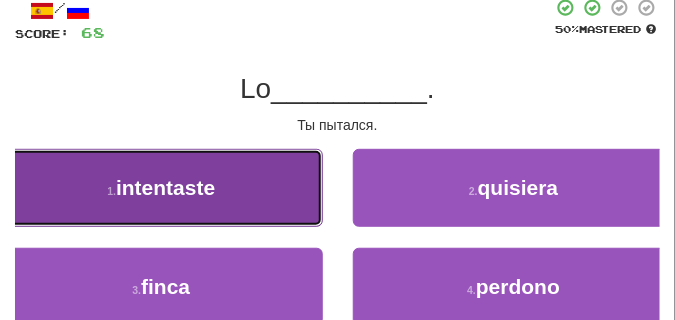 click on "1 . intentaste" at bounding box center (161, 188) 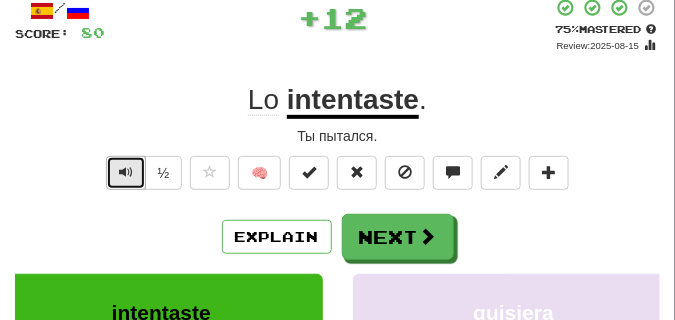 click at bounding box center [126, 173] 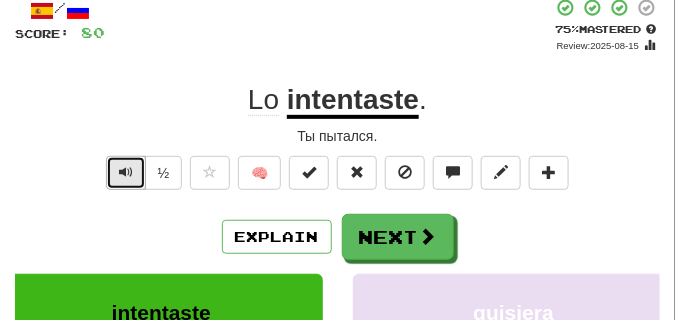 click at bounding box center (126, 173) 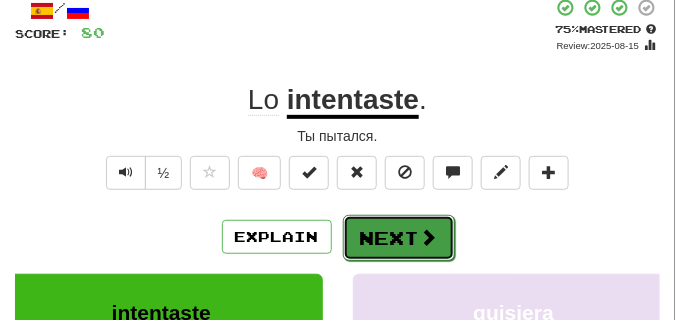 click on "Next" at bounding box center [399, 238] 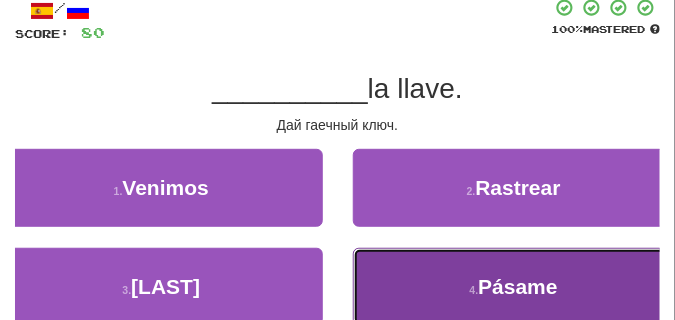 click on "4 . Pásame" at bounding box center [514, 287] 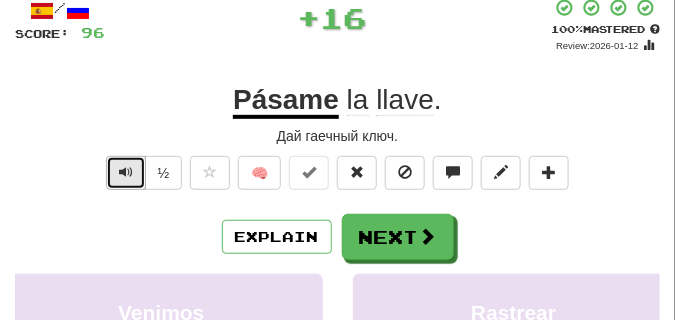 click at bounding box center [126, 172] 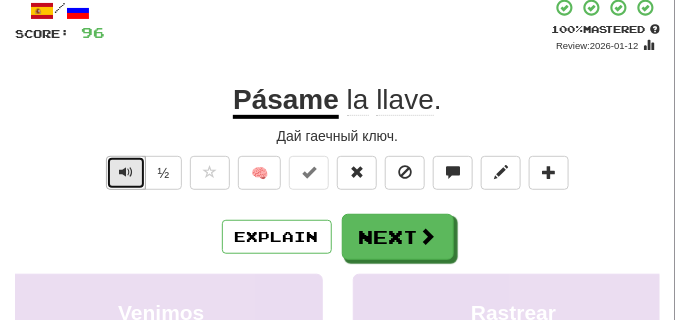 click at bounding box center (126, 172) 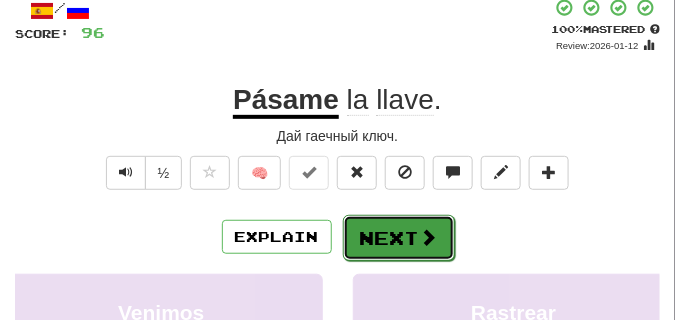 click on "Next" at bounding box center (399, 238) 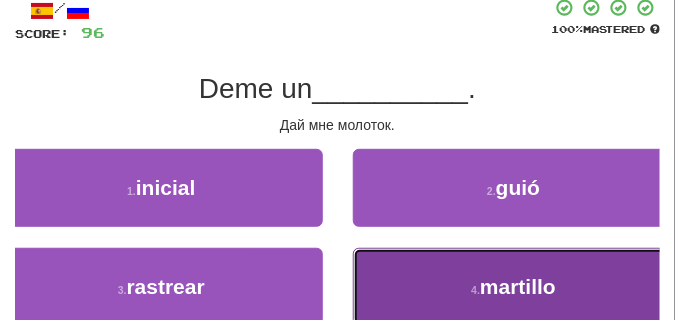 click on "4 . martillo" at bounding box center (514, 287) 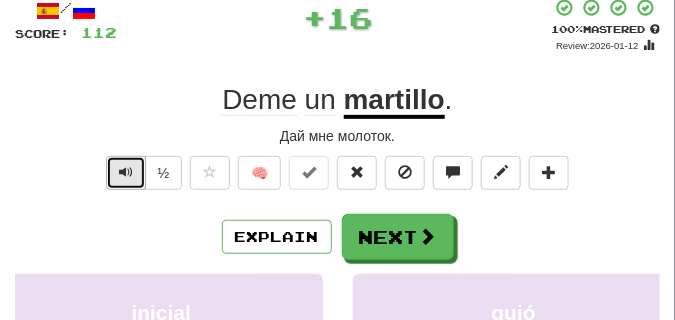 click at bounding box center [126, 172] 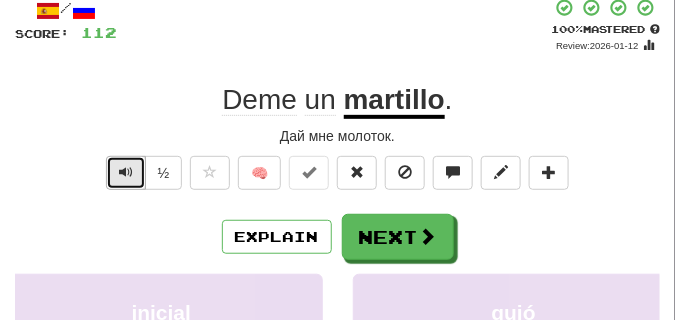 click at bounding box center [126, 172] 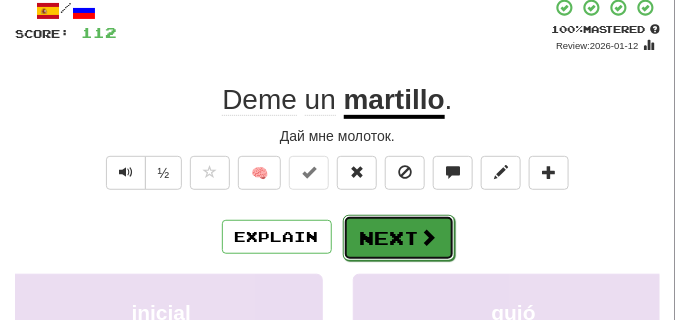 click on "Next" at bounding box center (399, 238) 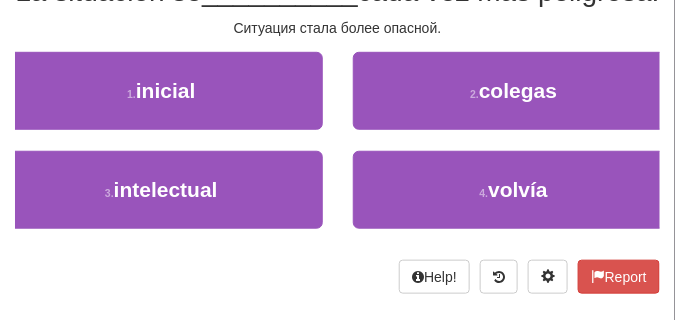 scroll, scrollTop: 210, scrollLeft: 0, axis: vertical 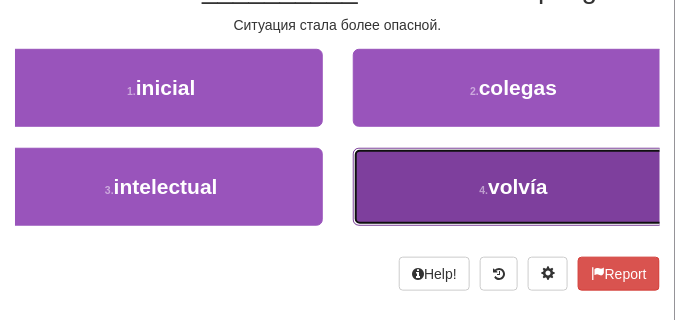 click on "4 . volvía" at bounding box center [514, 187] 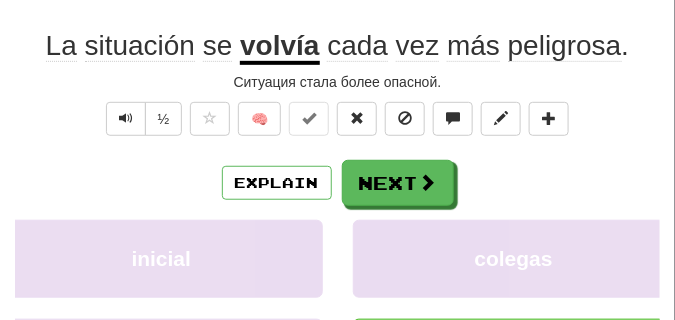 scroll, scrollTop: 120, scrollLeft: 0, axis: vertical 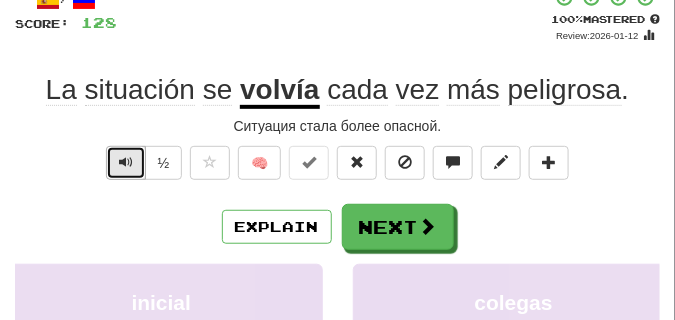 click at bounding box center (126, 162) 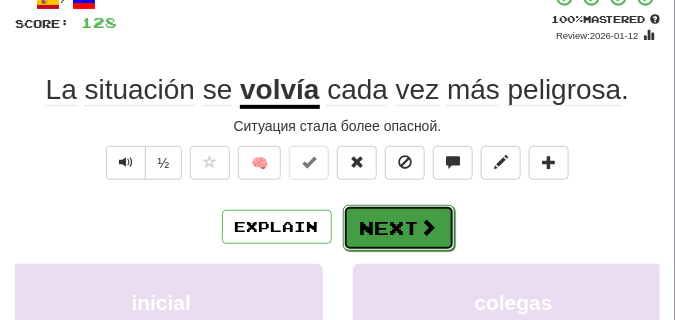 click on "Next" at bounding box center (399, 228) 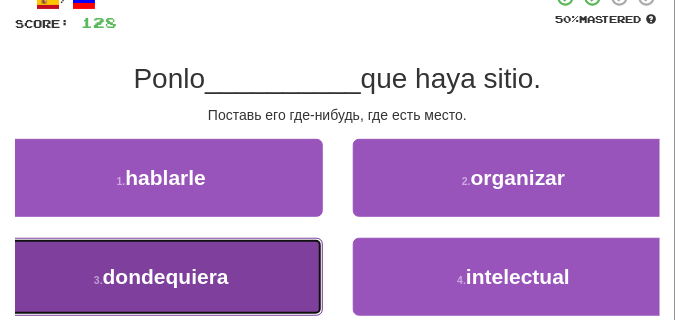 click on "3 . dondequiera" at bounding box center [161, 277] 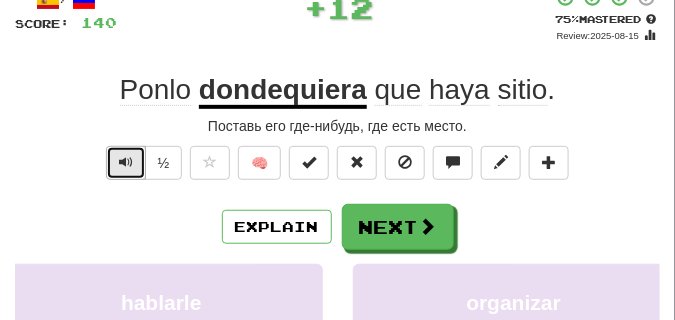 click at bounding box center [126, 162] 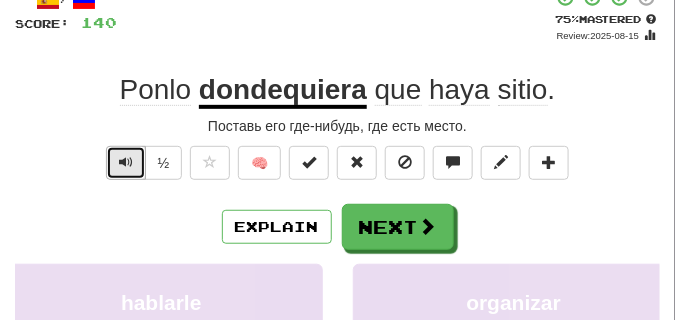 click at bounding box center (126, 162) 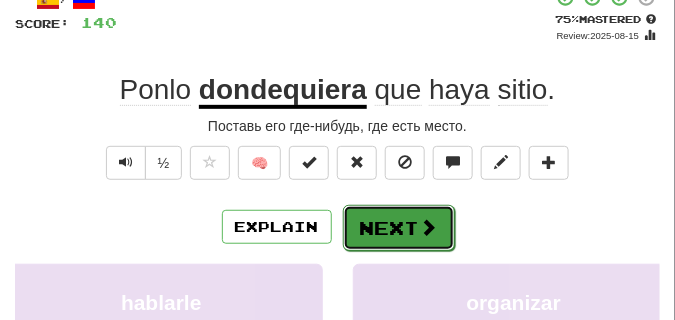 click on "Next" at bounding box center [399, 228] 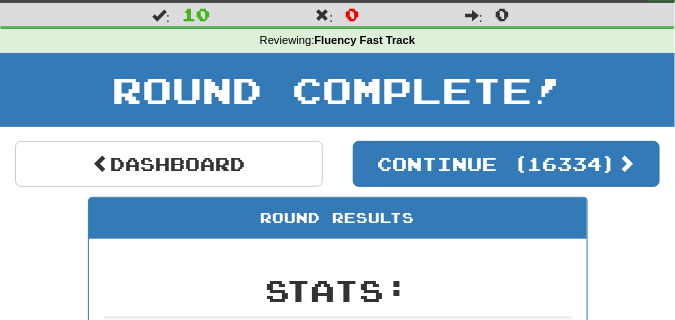 scroll, scrollTop: 8, scrollLeft: 0, axis: vertical 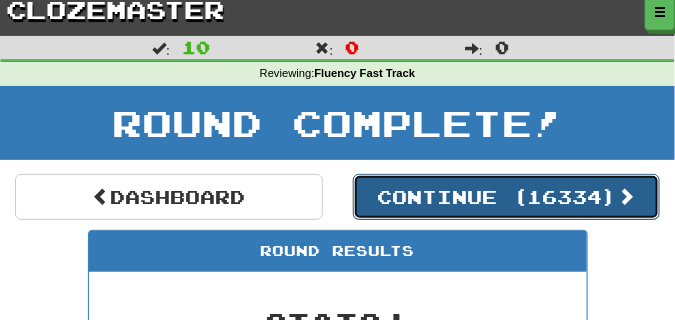 click on "Continue ( 16334 )" at bounding box center [507, 197] 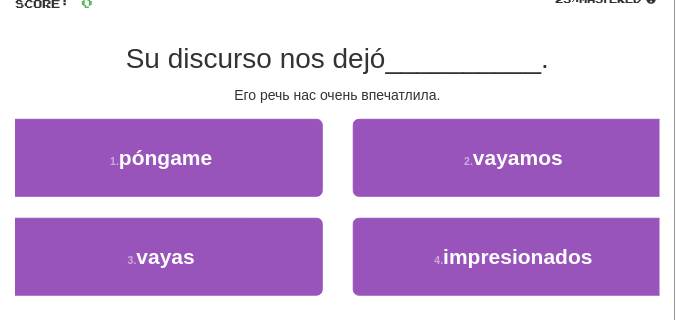 scroll, scrollTop: 158, scrollLeft: 0, axis: vertical 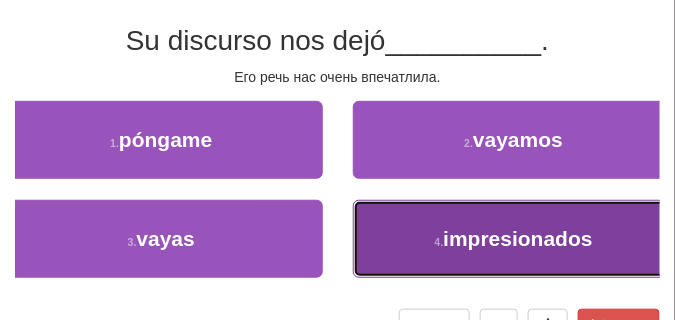 click on "4 . impresionados" at bounding box center (514, 239) 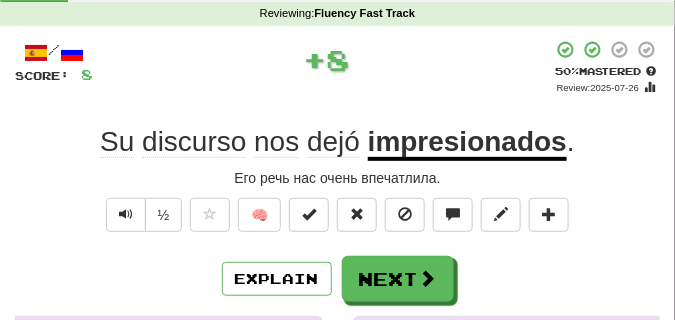 scroll, scrollTop: 68, scrollLeft: 0, axis: vertical 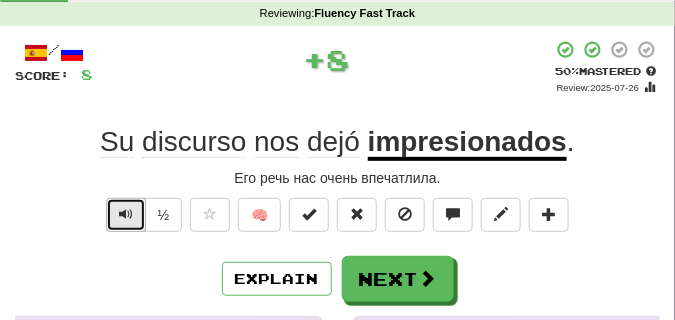 click at bounding box center [126, 214] 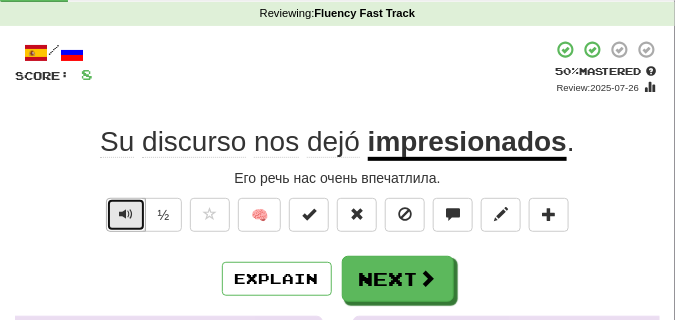 click at bounding box center [126, 214] 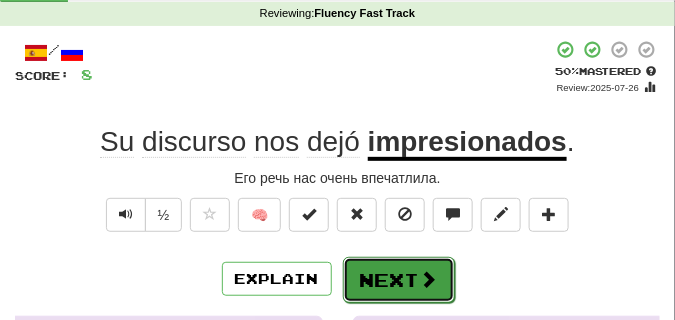 click on "Next" at bounding box center (399, 280) 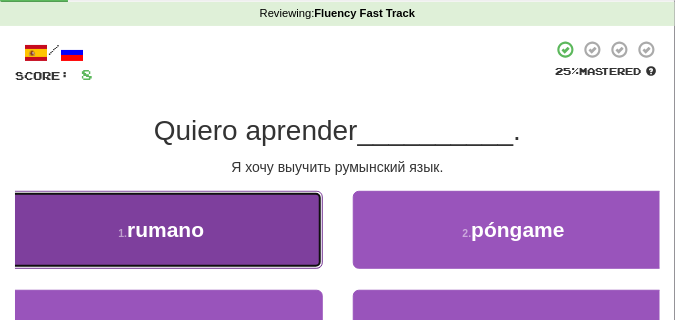 click on "1 . rumano" at bounding box center (161, 230) 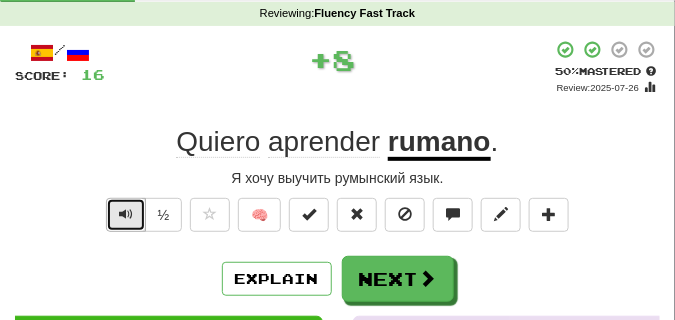 click at bounding box center [126, 215] 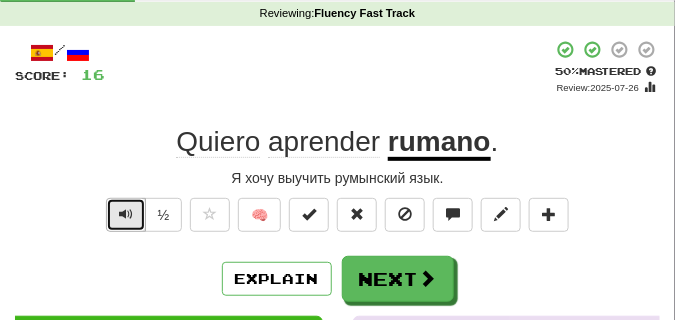 click at bounding box center (126, 215) 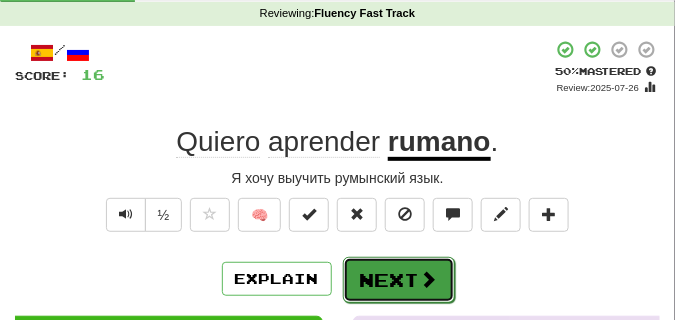 click on "Next" at bounding box center (399, 280) 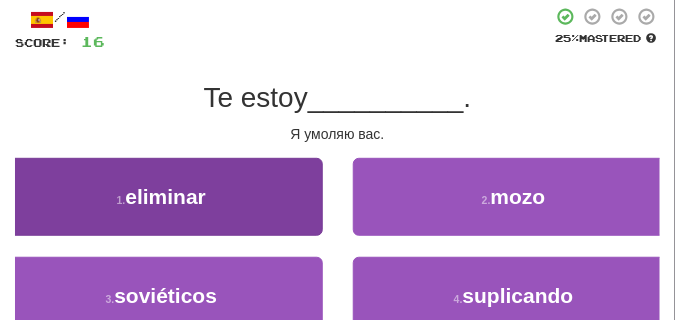 scroll, scrollTop: 118, scrollLeft: 0, axis: vertical 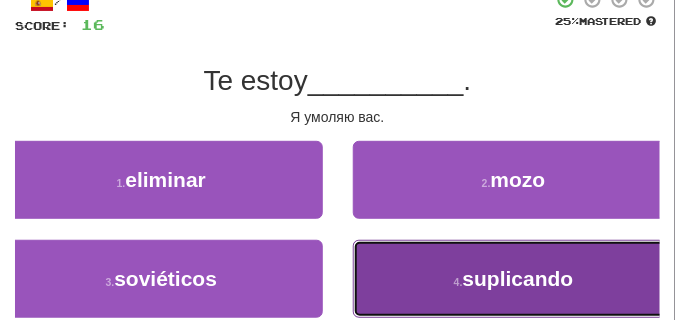 click on "4 . suplicando" at bounding box center (514, 279) 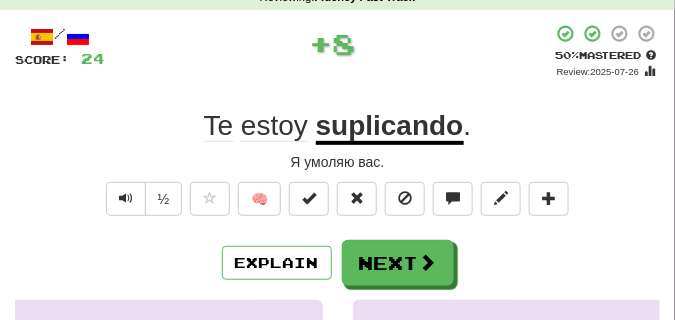scroll, scrollTop: 18, scrollLeft: 0, axis: vertical 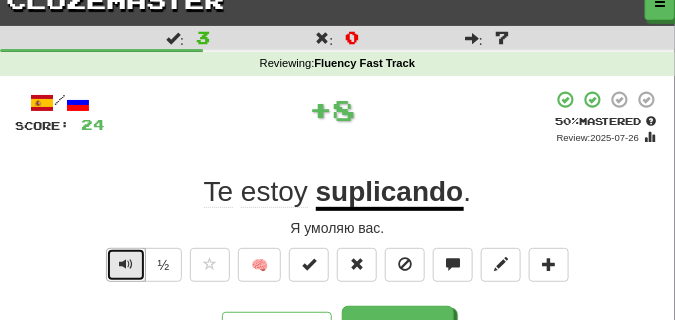 click at bounding box center (126, 265) 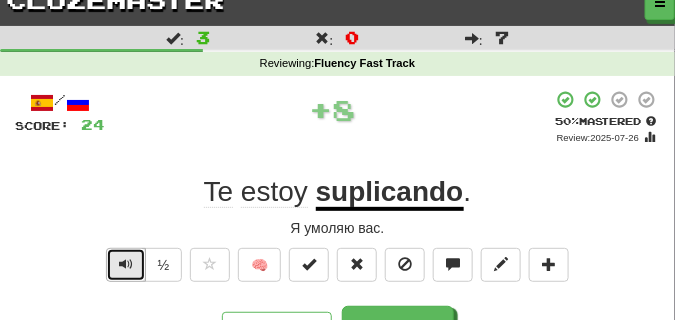 click at bounding box center [126, 265] 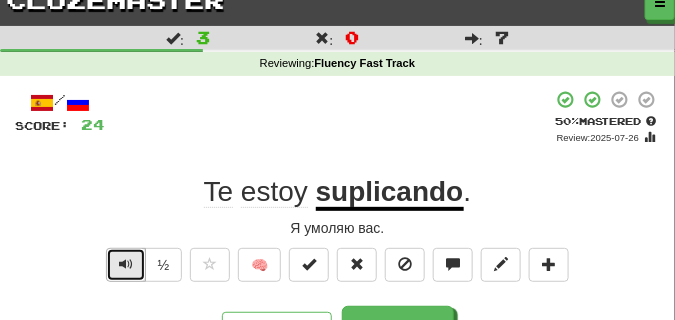 click at bounding box center (126, 265) 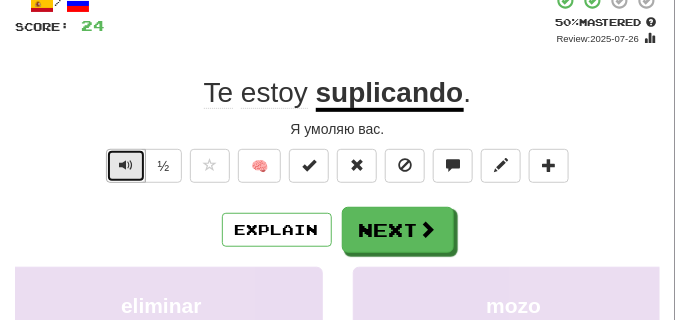 scroll, scrollTop: 118, scrollLeft: 0, axis: vertical 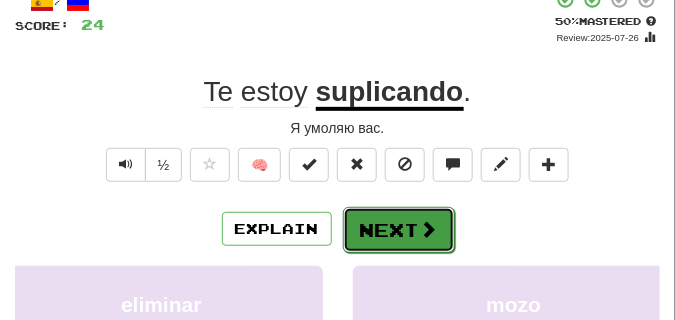 click on "Next" at bounding box center (399, 230) 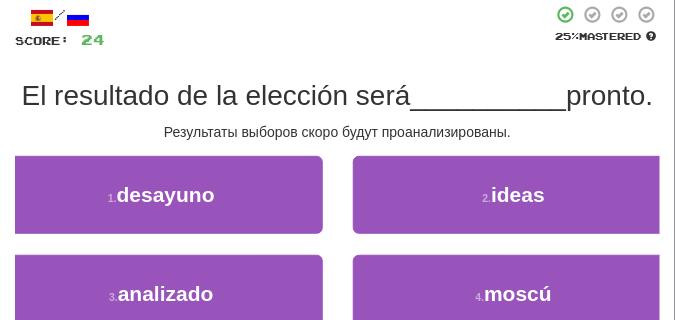scroll, scrollTop: 118, scrollLeft: 0, axis: vertical 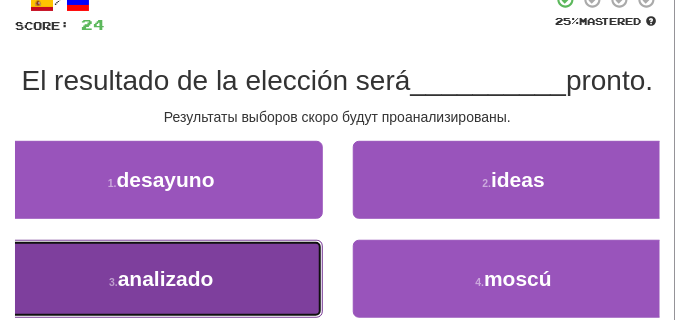 click on "3 . analizado" at bounding box center (161, 279) 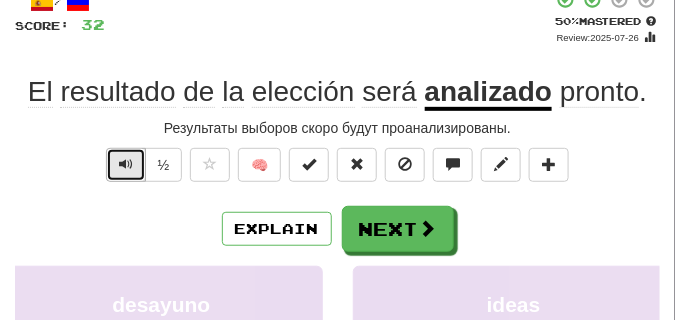 click at bounding box center (126, 165) 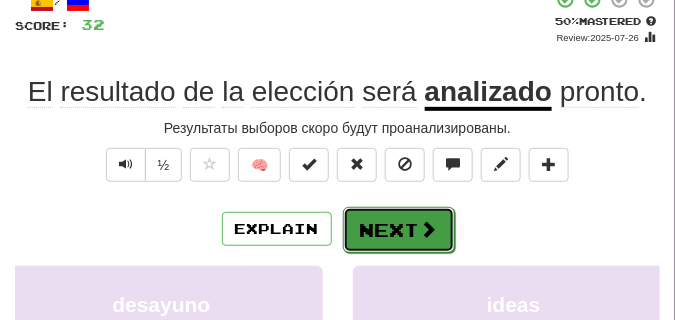 click on "Next" at bounding box center [399, 230] 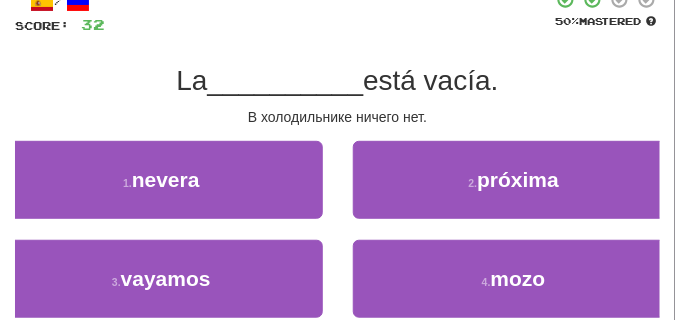 click on "1 . nevera" at bounding box center (161, 190) 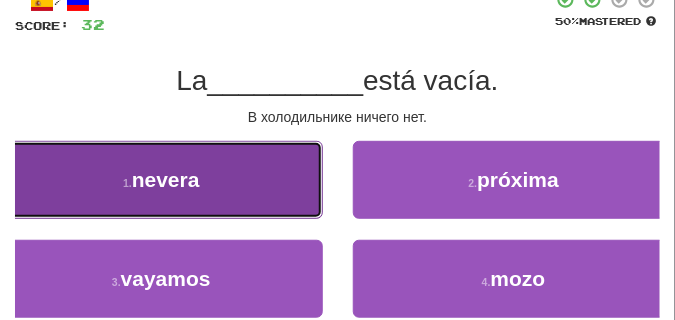 click on "1 . nevera" at bounding box center [161, 180] 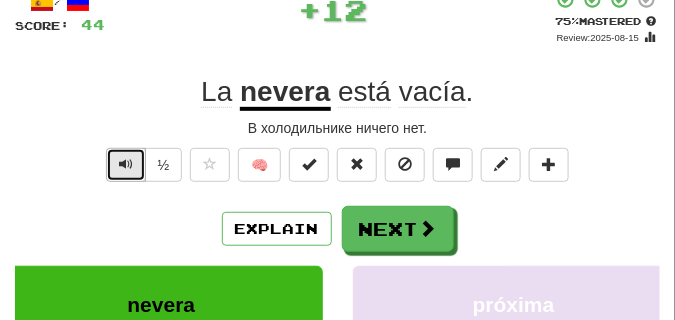 click at bounding box center [126, 164] 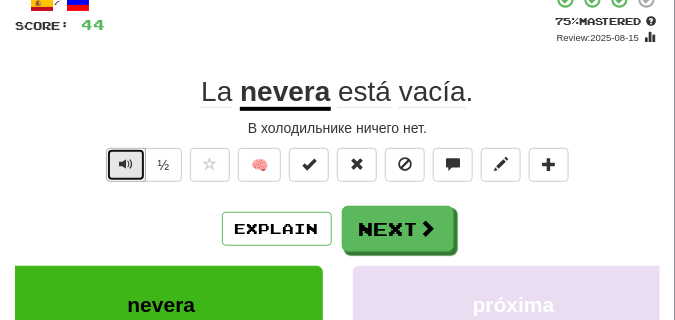 click at bounding box center (126, 164) 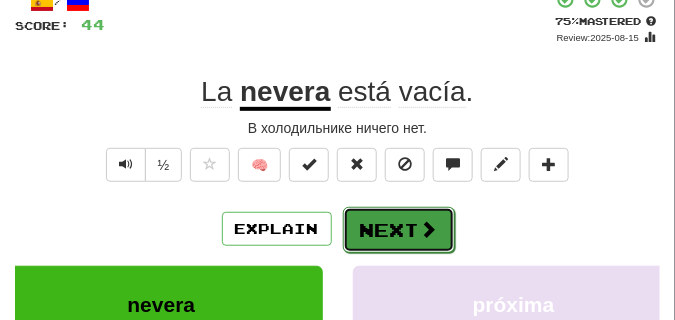 click on "Next" at bounding box center [399, 230] 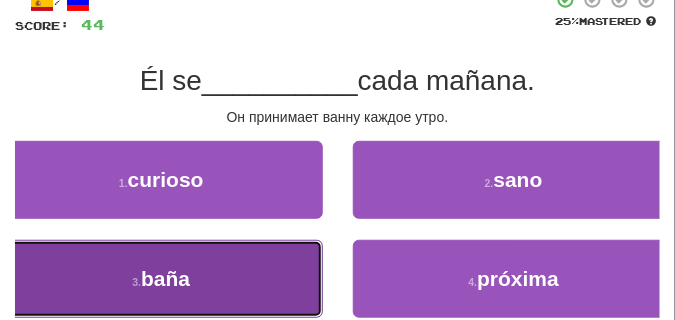 click on "3 . baña" at bounding box center [161, 279] 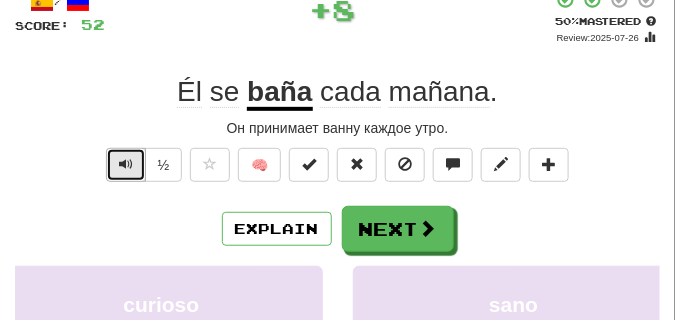 click at bounding box center (126, 164) 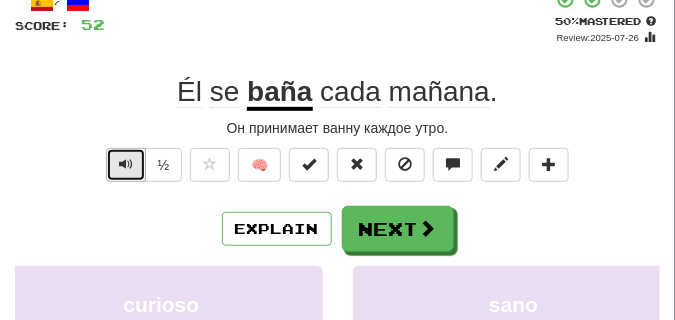 click at bounding box center (126, 164) 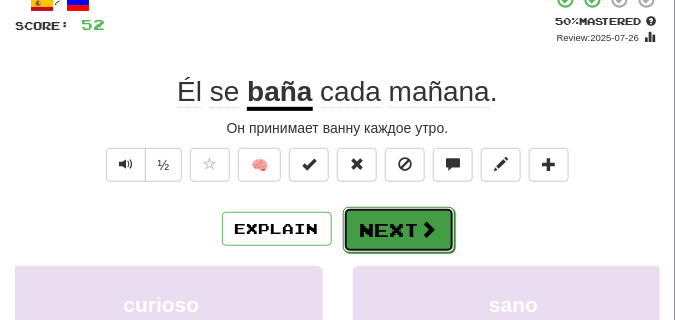 click on "Next" at bounding box center [399, 230] 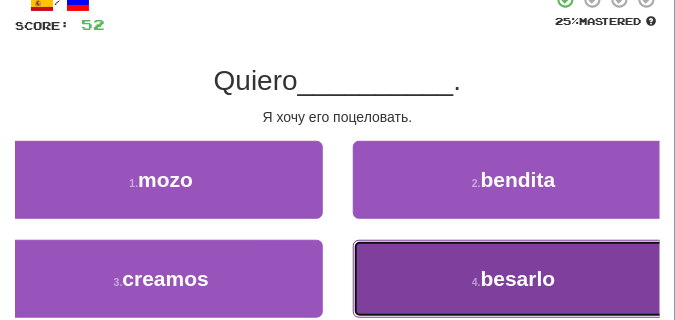 click on "4 . besarlo" at bounding box center (514, 279) 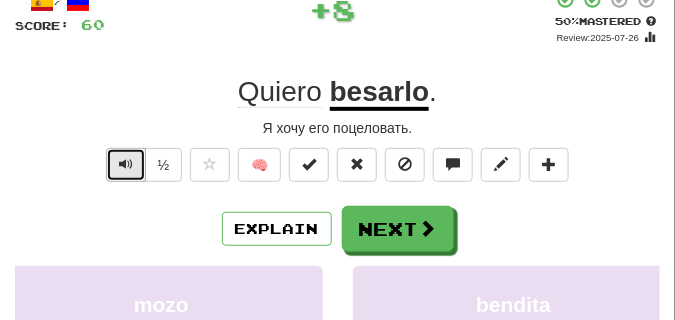 click at bounding box center (126, 165) 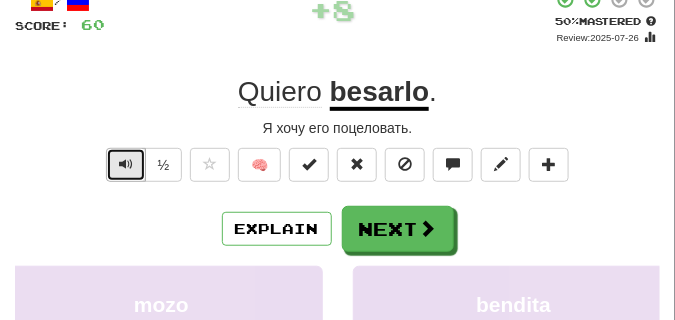 click at bounding box center [126, 165] 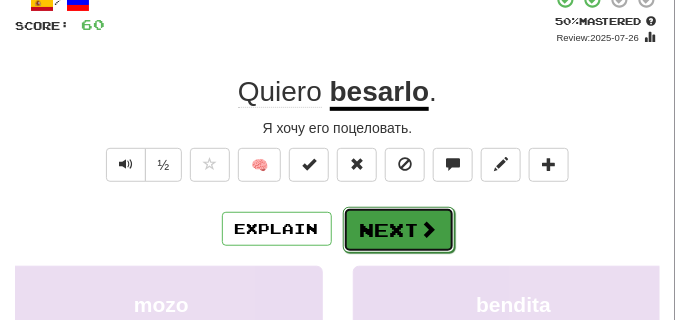 click on "Next" at bounding box center [399, 230] 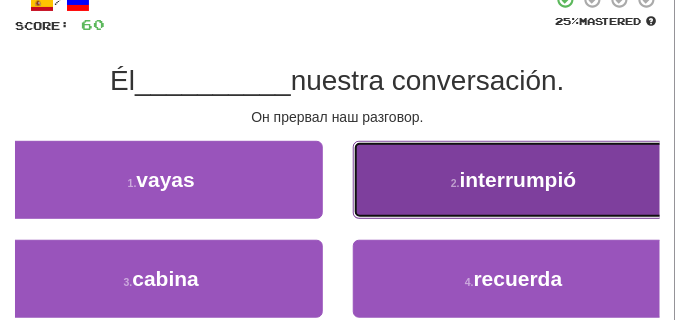 click on "2 . interrumpió" at bounding box center (514, 180) 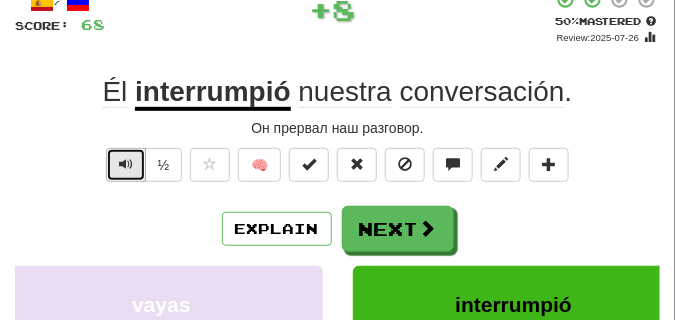 click at bounding box center (126, 164) 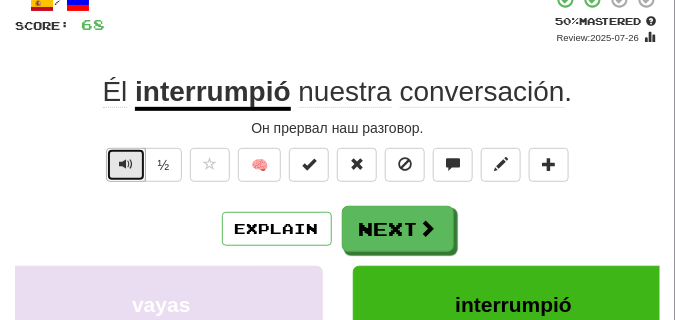 click at bounding box center (126, 164) 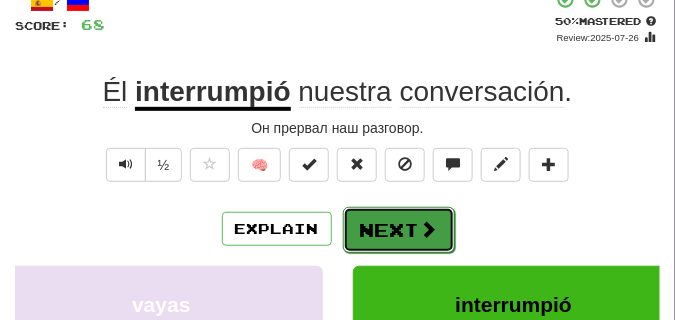 click on "Next" at bounding box center (399, 230) 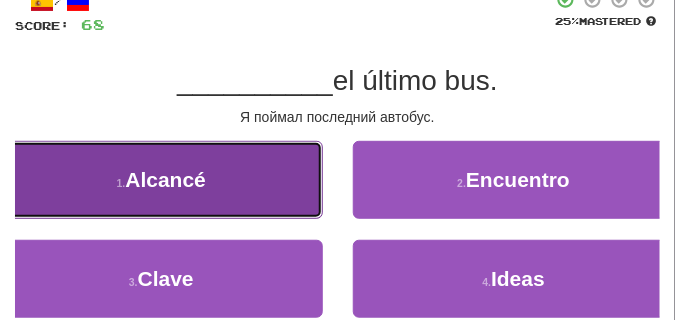 click on "1 . Alcancé" at bounding box center (161, 180) 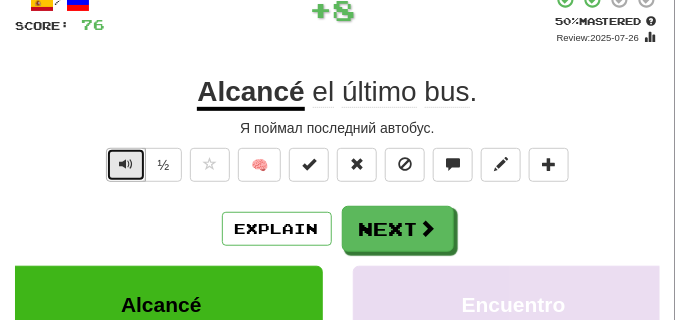 click at bounding box center (126, 164) 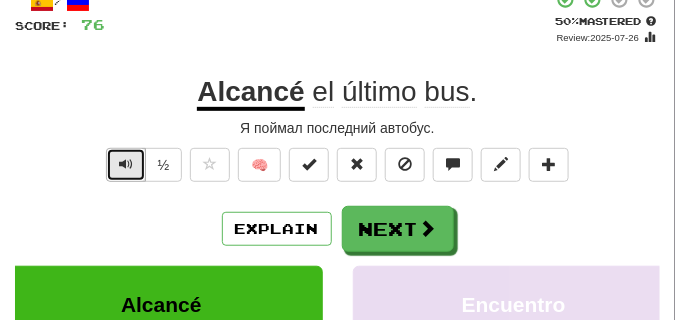 click at bounding box center [126, 164] 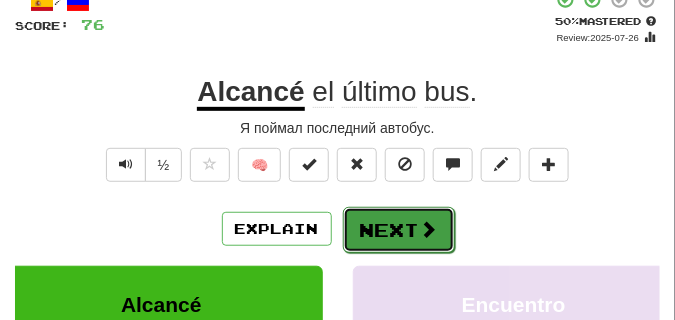 click on "Next" at bounding box center [399, 230] 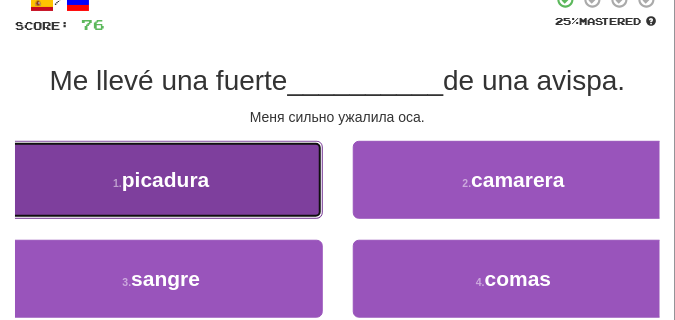 click on "1 . picadura" at bounding box center [161, 180] 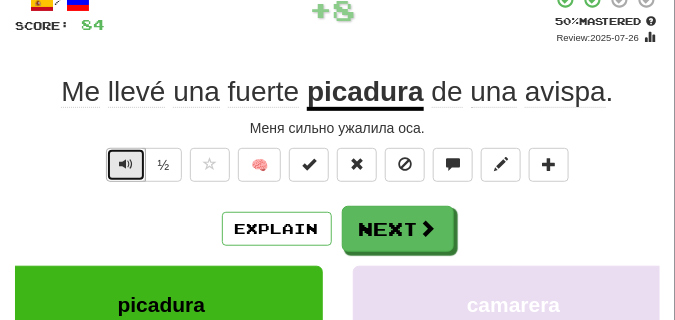 click at bounding box center (126, 164) 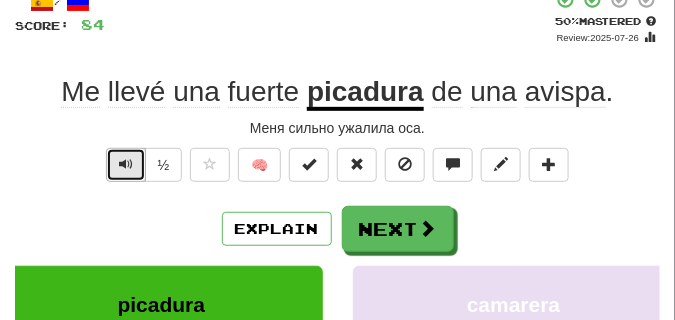 click at bounding box center [126, 164] 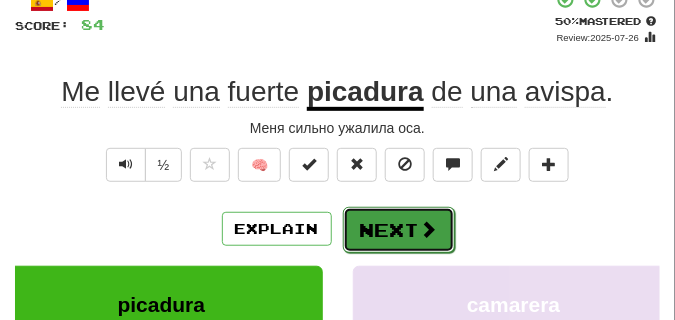 click on "Next" at bounding box center (399, 230) 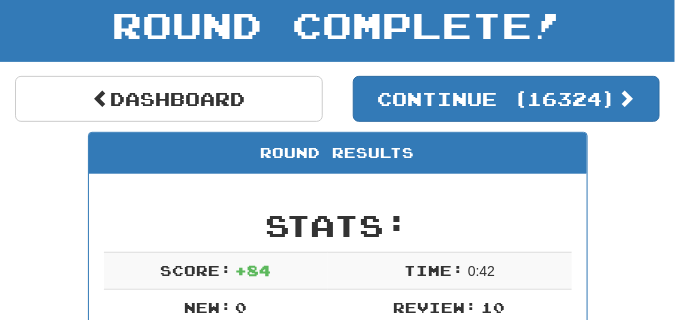 scroll, scrollTop: 106, scrollLeft: 0, axis: vertical 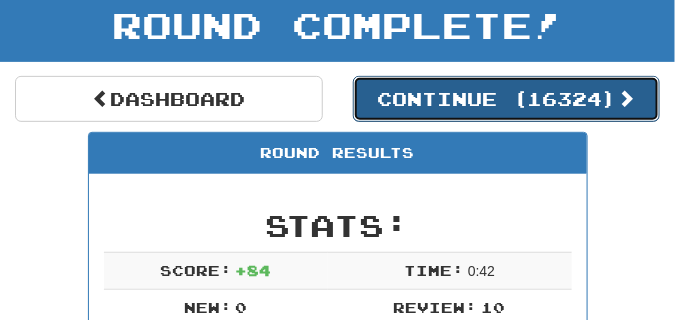 click on "Continue ( 16324 )" at bounding box center [507, 99] 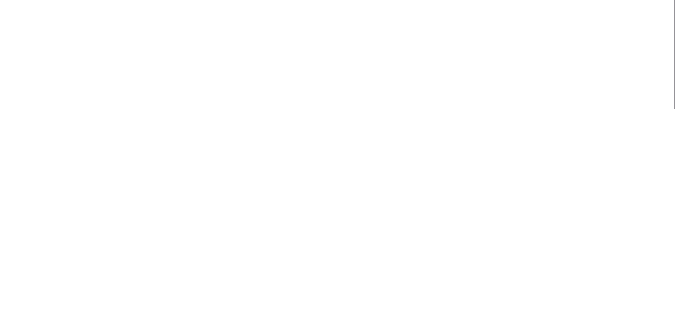 scroll, scrollTop: 106, scrollLeft: 0, axis: vertical 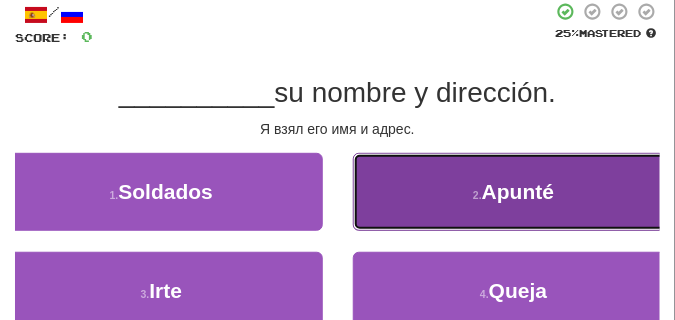 click on "2 . Apunté" at bounding box center [514, 192] 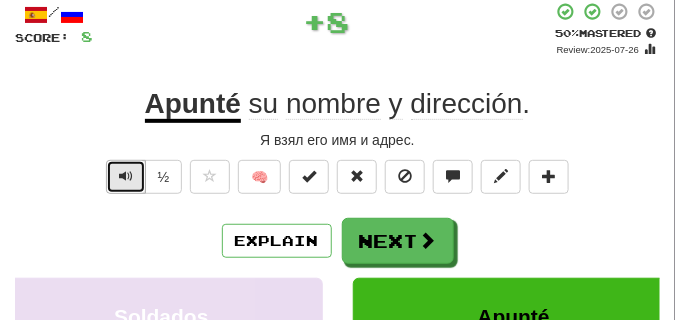 click at bounding box center [126, 176] 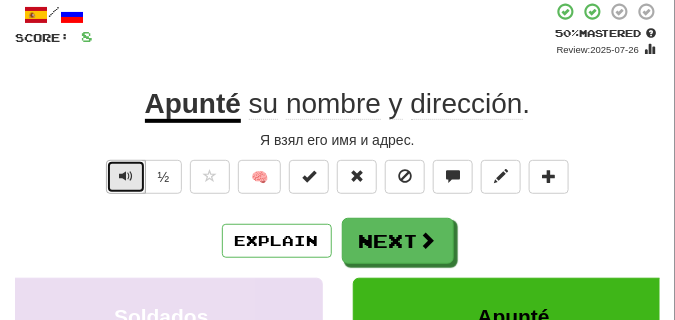 click at bounding box center [126, 176] 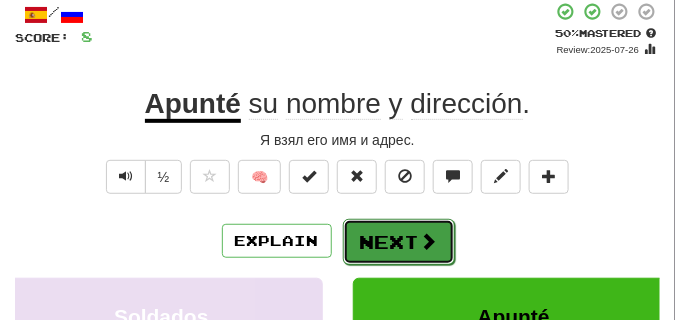 click on "Next" at bounding box center [399, 242] 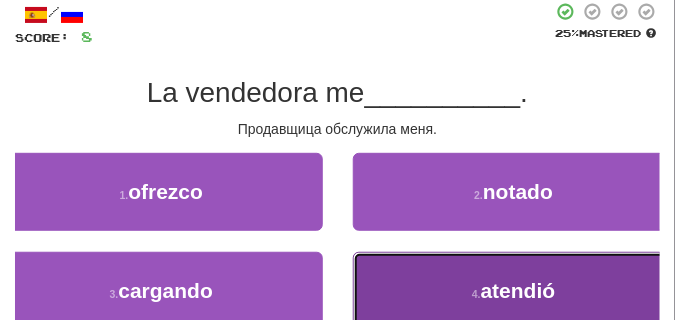 click on "4 . atendió" at bounding box center (514, 291) 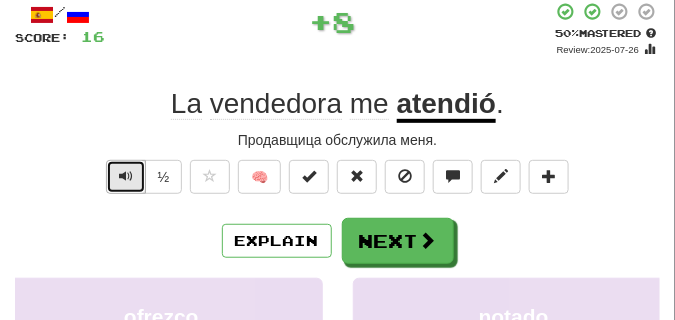 click at bounding box center (126, 176) 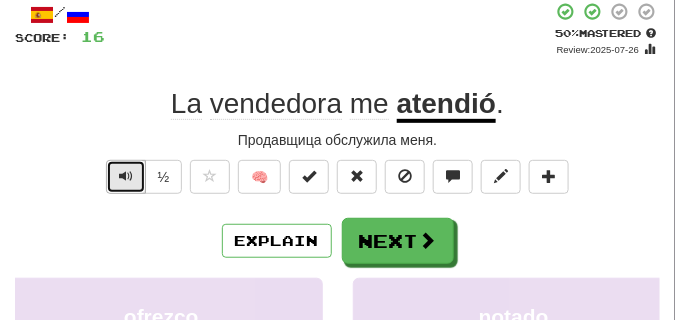 click at bounding box center [126, 176] 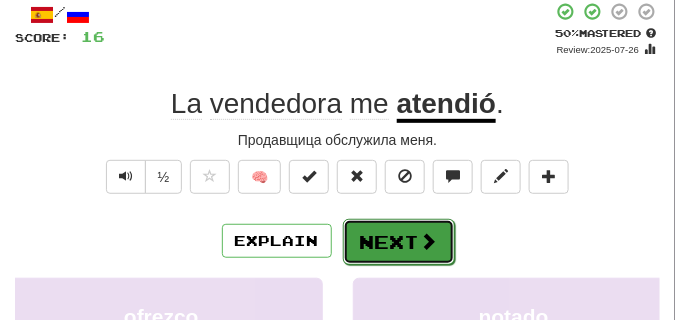 click on "Next" at bounding box center (399, 242) 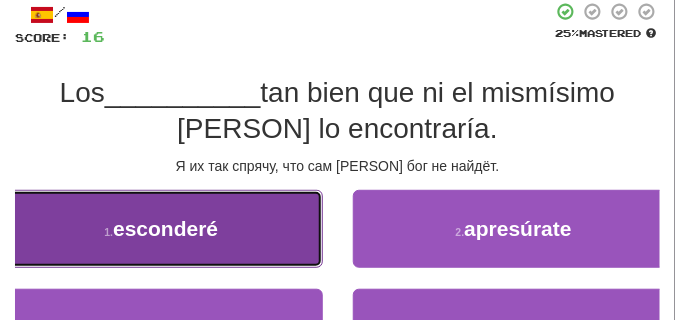 click on "1 . esconderé" at bounding box center [161, 229] 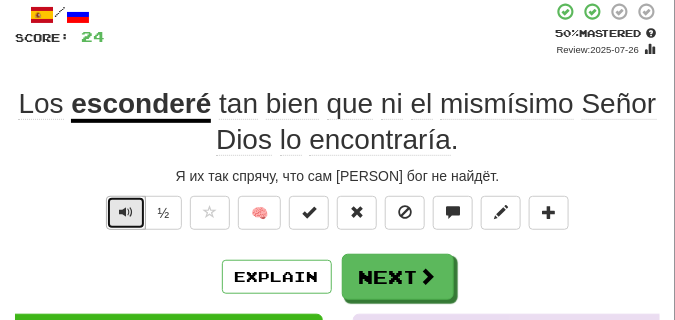 click at bounding box center [126, 212] 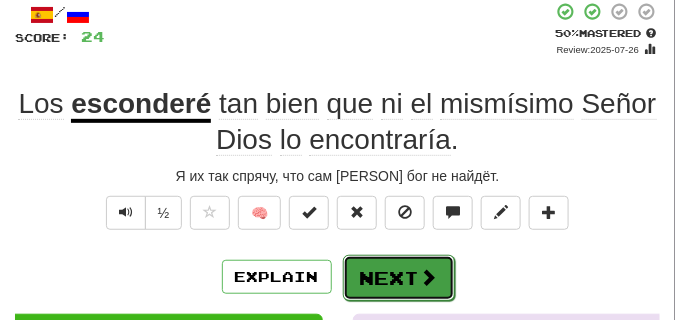 click on "Next" at bounding box center (399, 278) 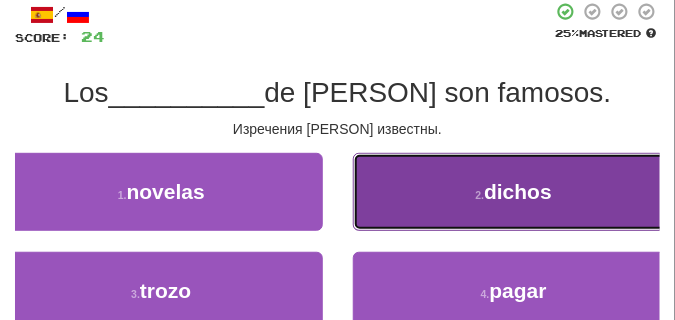 click on "2 . dichos" at bounding box center (514, 192) 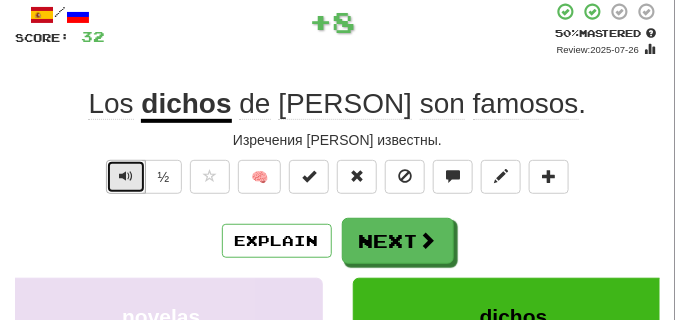click at bounding box center (126, 177) 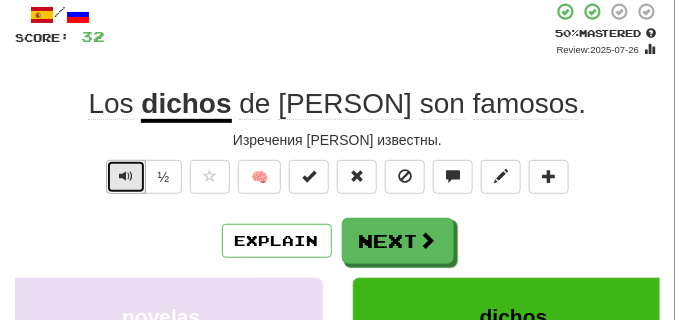 click at bounding box center [126, 177] 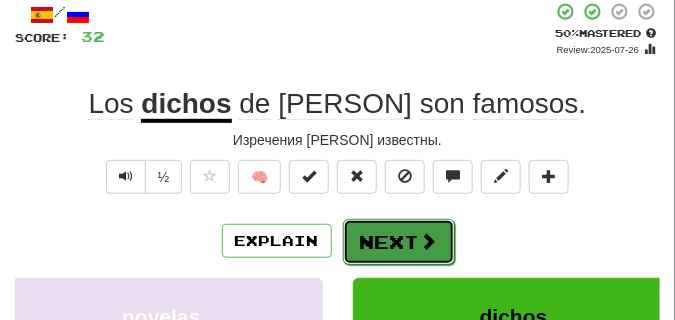 click on "Next" at bounding box center (399, 242) 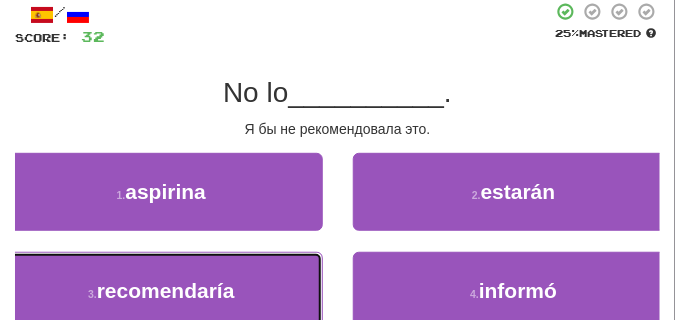 drag, startPoint x: 269, startPoint y: 267, endPoint x: 228, endPoint y: 202, distance: 76.8505 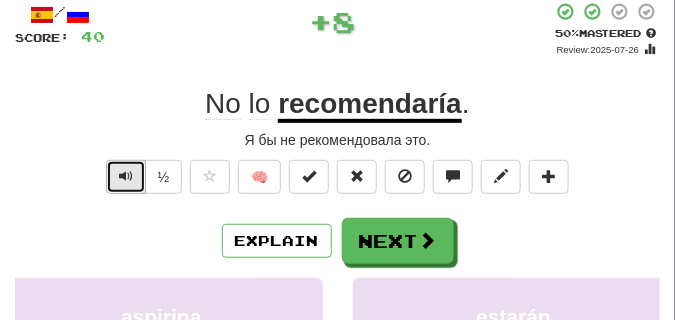 click at bounding box center (126, 176) 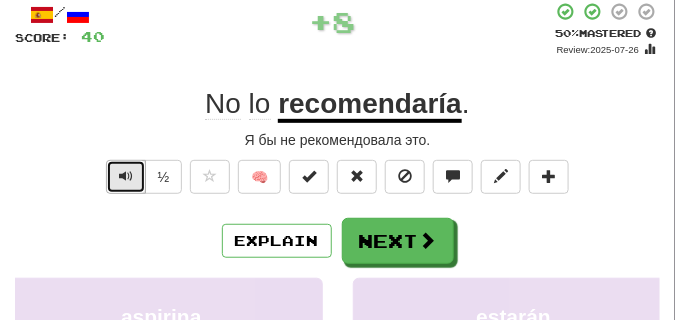 click at bounding box center [126, 176] 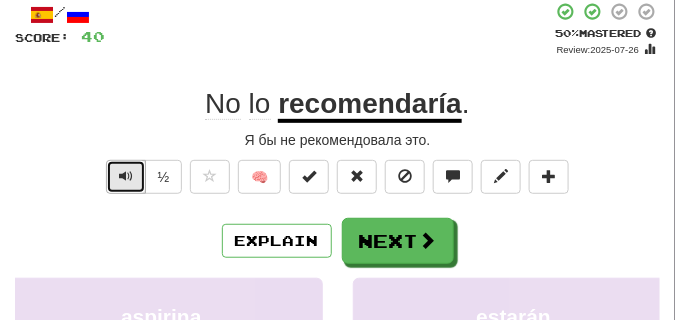 click at bounding box center (126, 176) 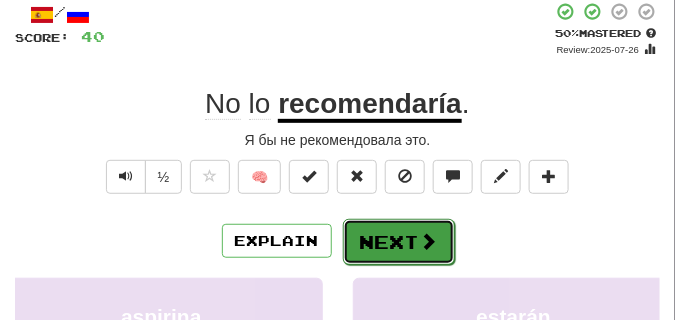 click on "Next" at bounding box center [399, 242] 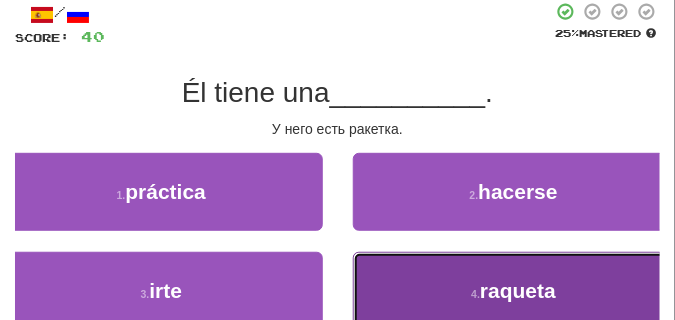 click on "4 . raqueta" at bounding box center [514, 291] 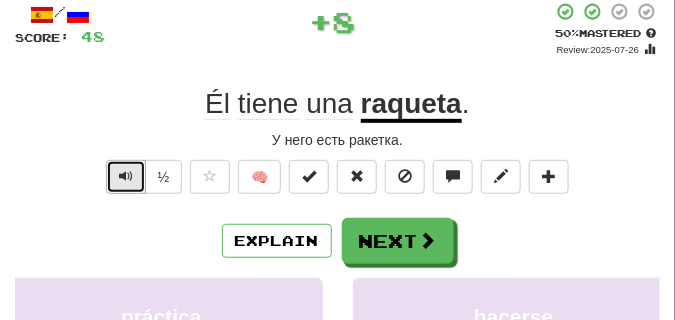 click at bounding box center [126, 177] 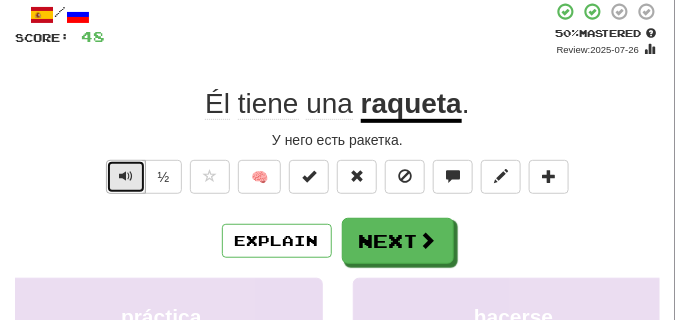click at bounding box center (126, 177) 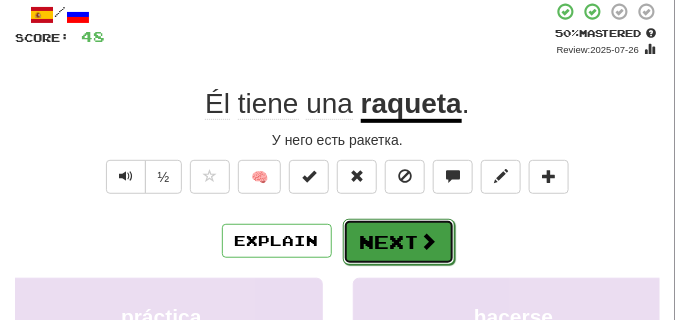 click on "Next" at bounding box center (399, 242) 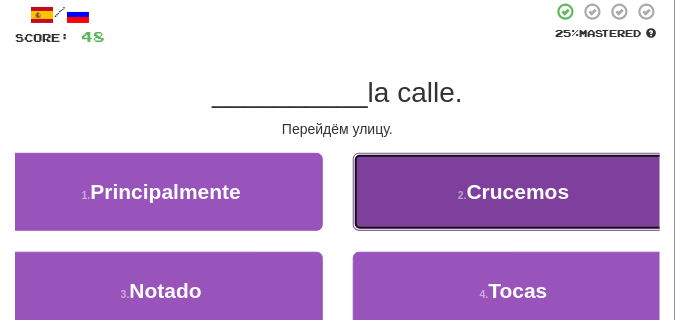 click on "2 . Crucemos" at bounding box center [514, 192] 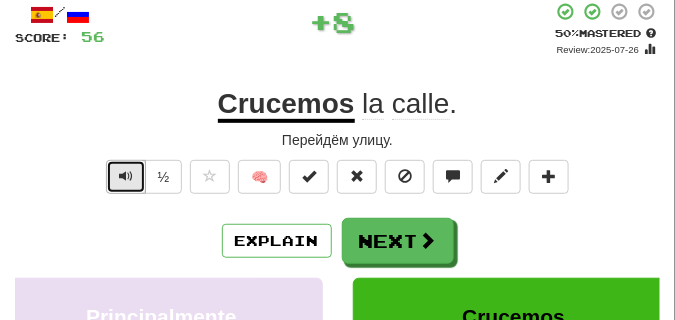 click at bounding box center (126, 176) 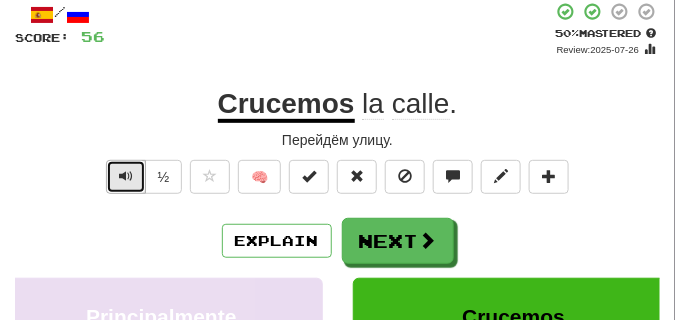 click at bounding box center [126, 176] 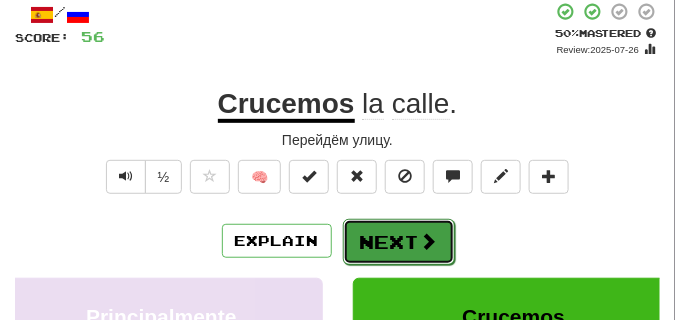 click on "Next" at bounding box center (399, 242) 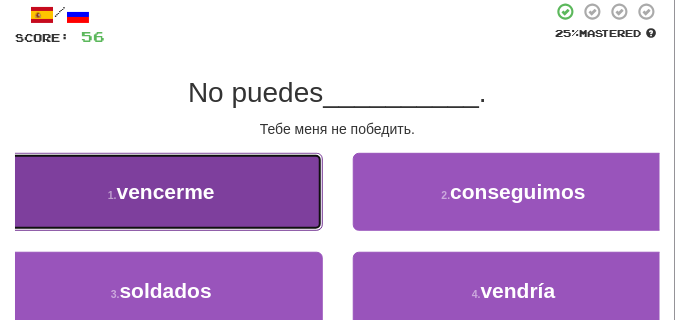 click on "1 . vencerme" at bounding box center (161, 192) 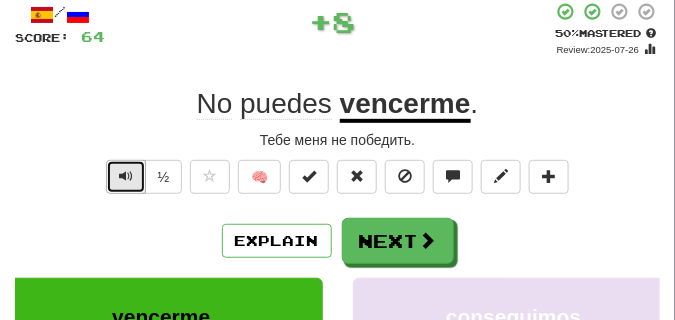 click at bounding box center (126, 177) 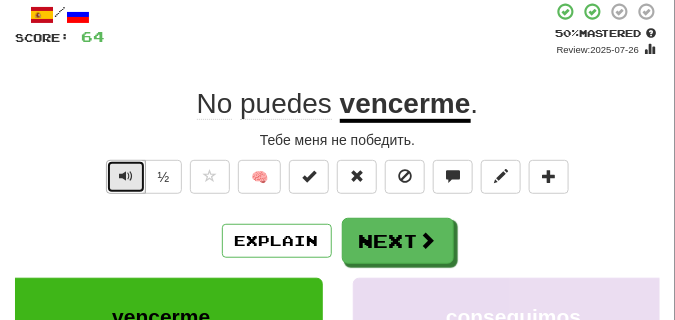 click at bounding box center [126, 177] 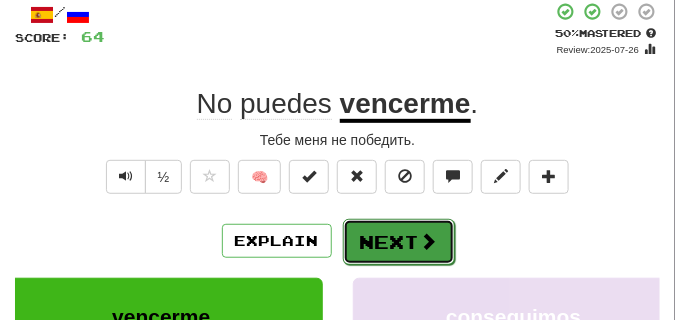 click on "Next" at bounding box center (399, 242) 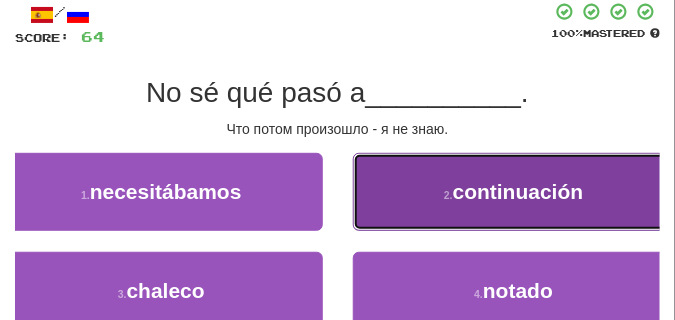 click on "2 . continuación" at bounding box center (514, 192) 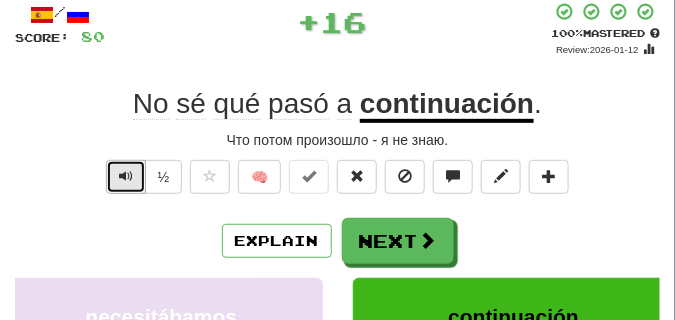 click at bounding box center [126, 176] 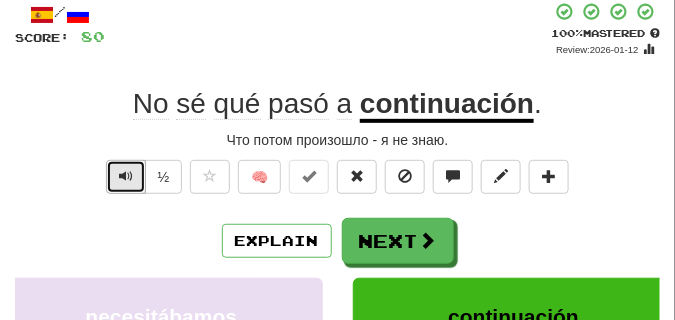 click at bounding box center [126, 176] 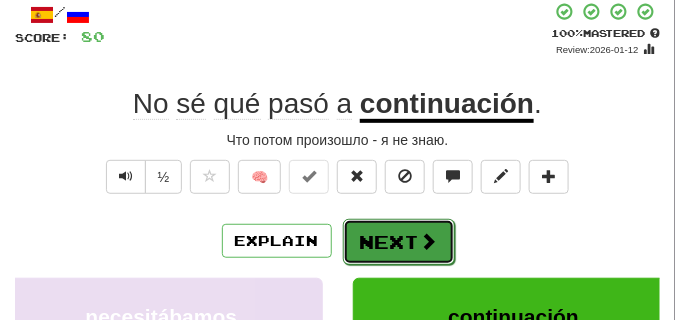 click on "Next" at bounding box center [399, 242] 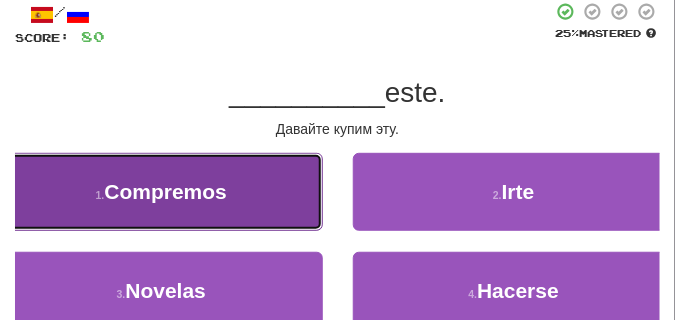 click on "1 . Compremos" at bounding box center [161, 192] 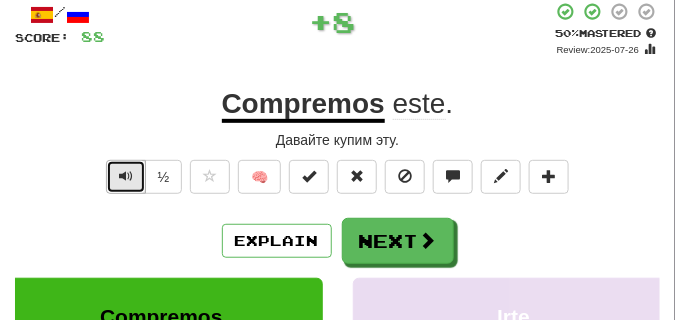 click at bounding box center [126, 177] 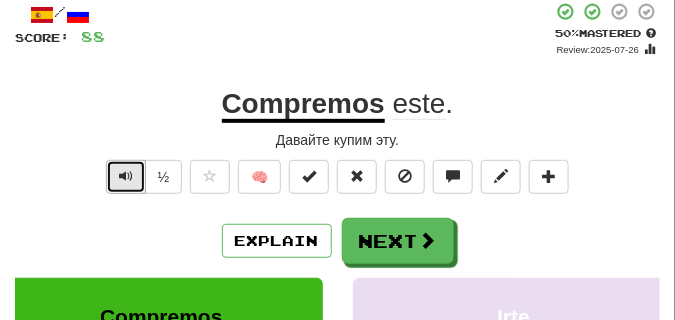click at bounding box center [126, 177] 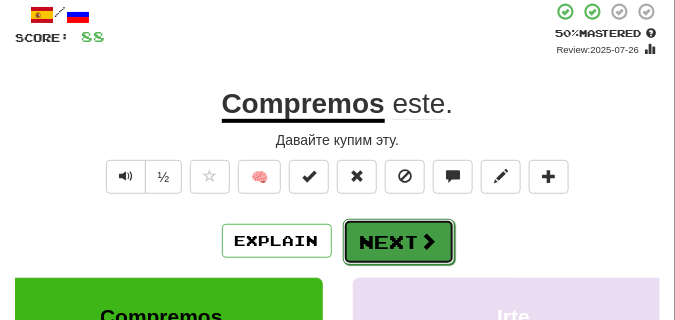 click on "Next" at bounding box center (399, 242) 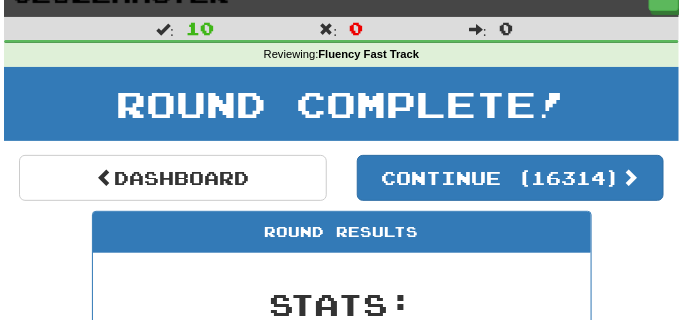 scroll, scrollTop: 0, scrollLeft: 0, axis: both 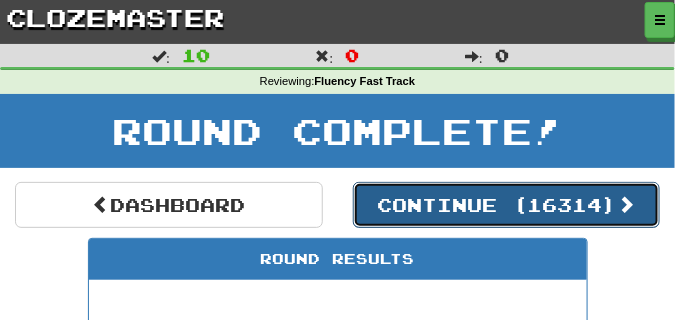 click on "Continue ( 16314 )" at bounding box center (507, 205) 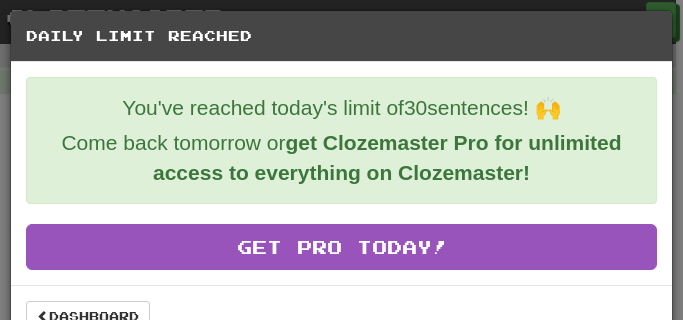 scroll, scrollTop: 36, scrollLeft: 0, axis: vertical 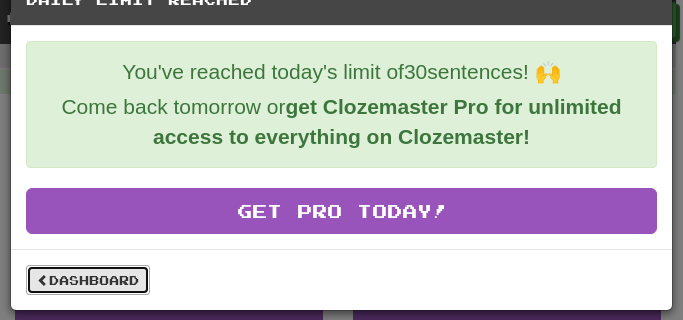 click on "Dashboard" at bounding box center (88, 280) 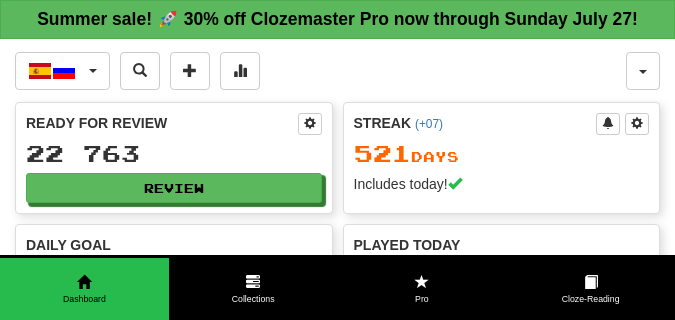 scroll, scrollTop: 0, scrollLeft: 0, axis: both 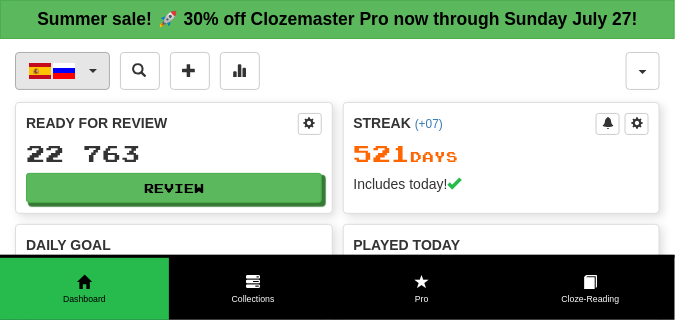 click on "Español  /  Русский" at bounding box center (62, 71) 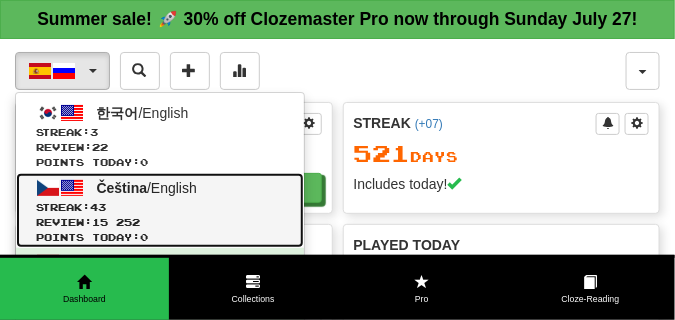 click on "Čeština  /  English Streak:  43   Review:  15 252 Points today:  0" at bounding box center [160, 210] 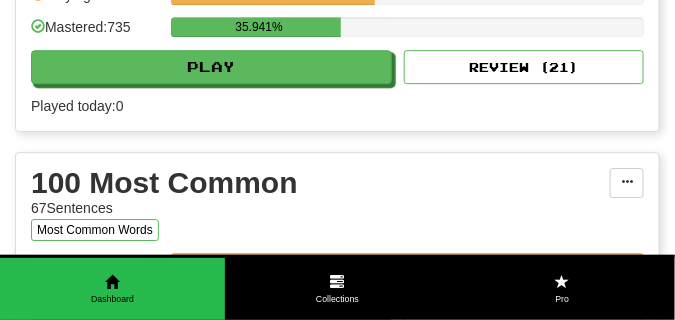 scroll, scrollTop: 2350, scrollLeft: 0, axis: vertical 